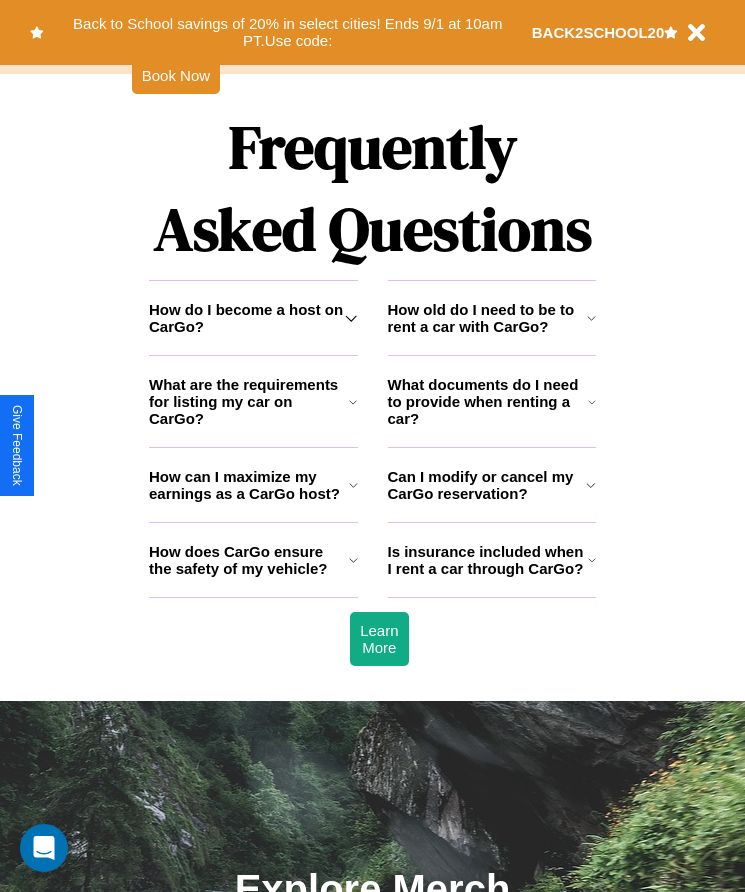 scroll, scrollTop: 2608, scrollLeft: 0, axis: vertical 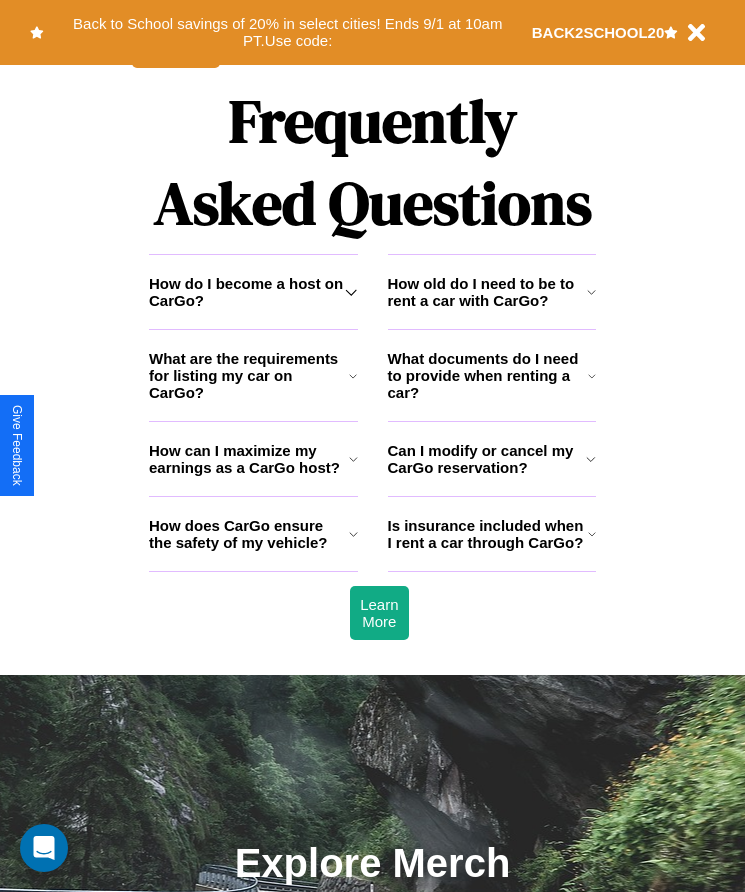 click 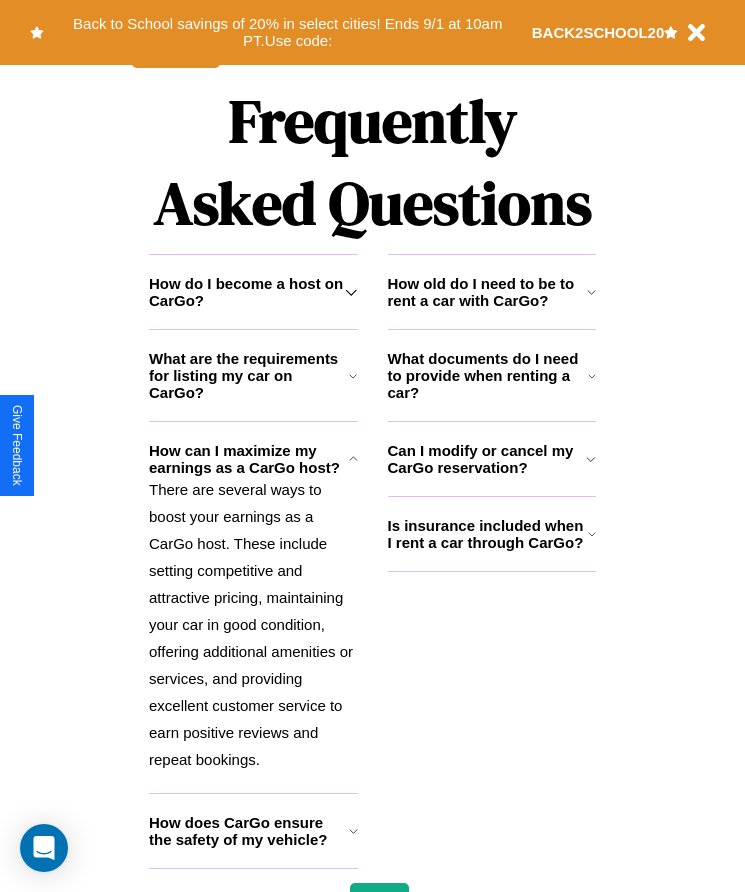 click on "Can I modify or cancel my CarGo reservation?" at bounding box center [487, 459] 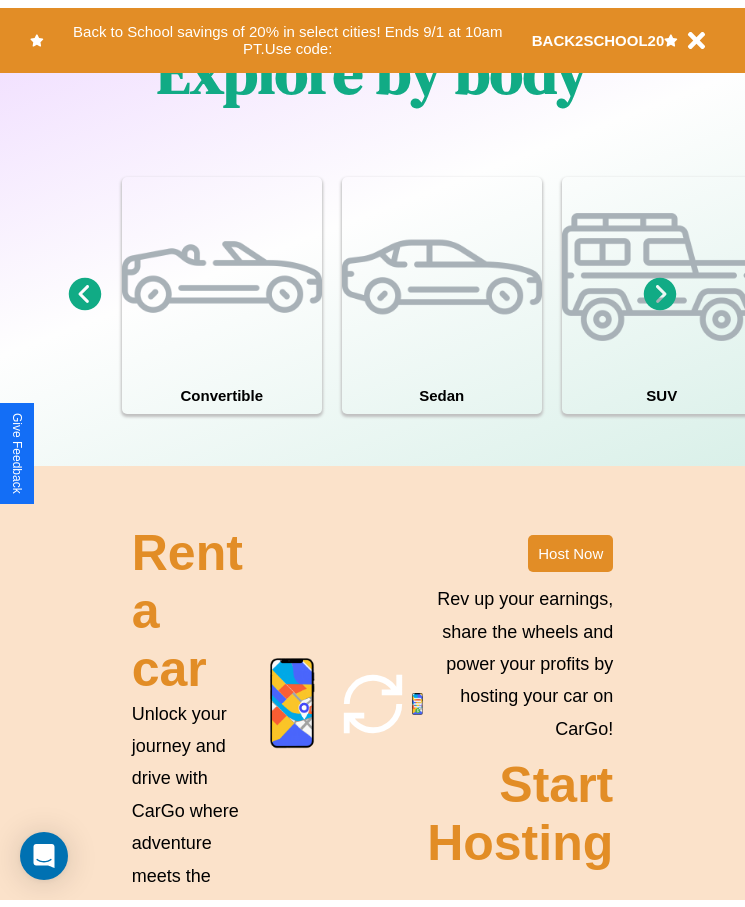 scroll, scrollTop: 0, scrollLeft: 0, axis: both 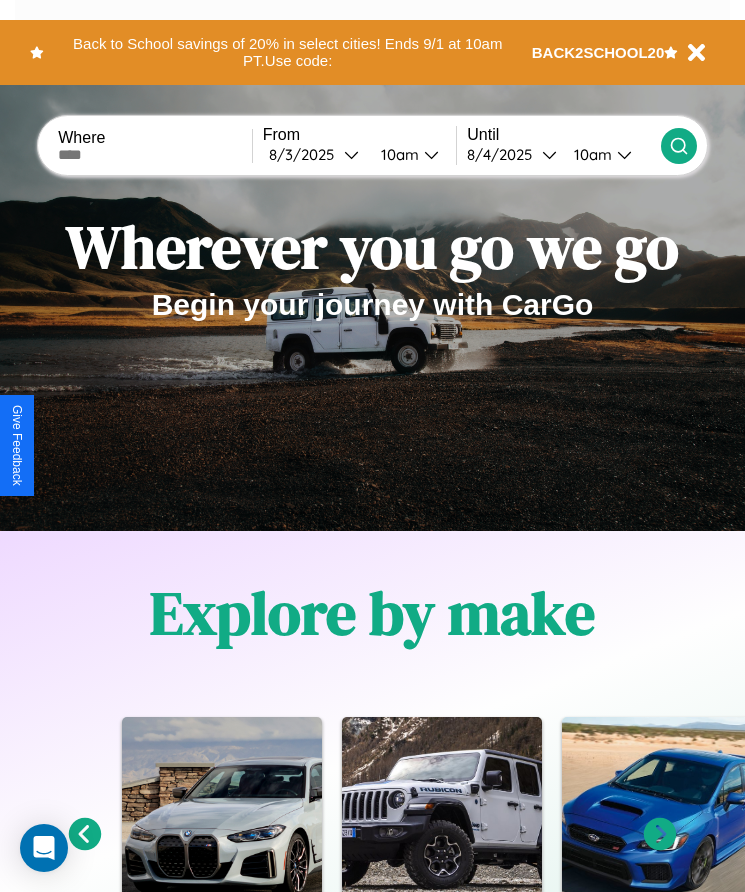 click at bounding box center [155, 155] 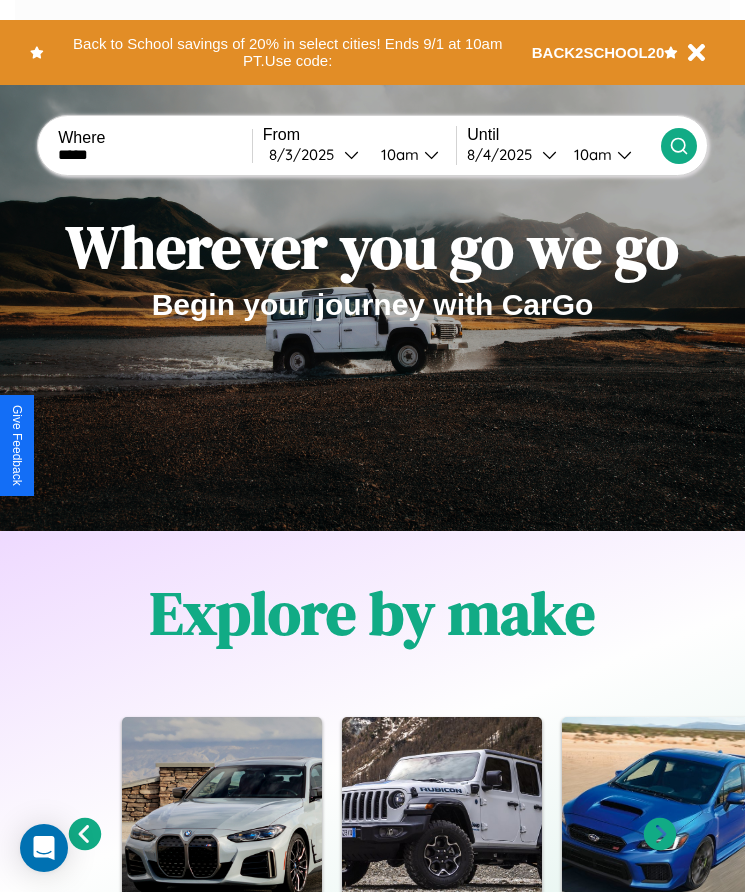 type on "*****" 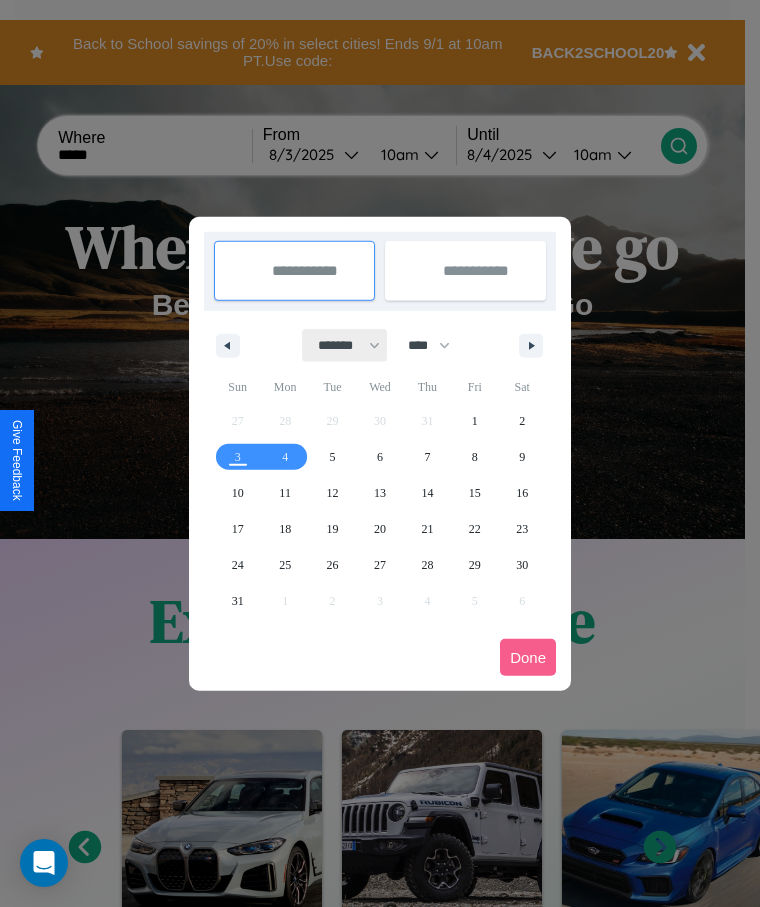 click on "******* ******** ***** ***** *** **** **** ****** ********* ******* ******** ********" at bounding box center (345, 345) 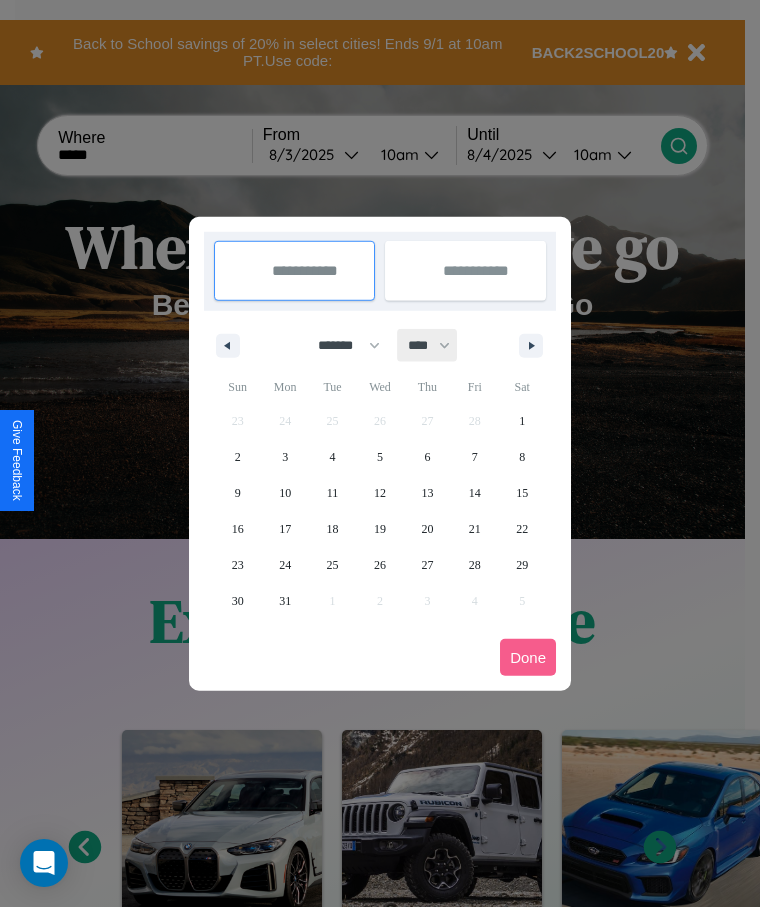 click on "**** **** **** **** **** **** **** **** **** **** **** **** **** **** **** **** **** **** **** **** **** **** **** **** **** **** **** **** **** **** **** **** **** **** **** **** **** **** **** **** **** **** **** **** **** **** **** **** **** **** **** **** **** **** **** **** **** **** **** **** **** **** **** **** **** **** **** **** **** **** **** **** **** **** **** **** **** **** **** **** **** **** **** **** **** **** **** **** **** **** **** **** **** **** **** **** **** **** **** **** **** **** **** **** **** **** **** **** **** **** **** **** **** **** **** **** **** **** **** **** ****" at bounding box center (428, 345) 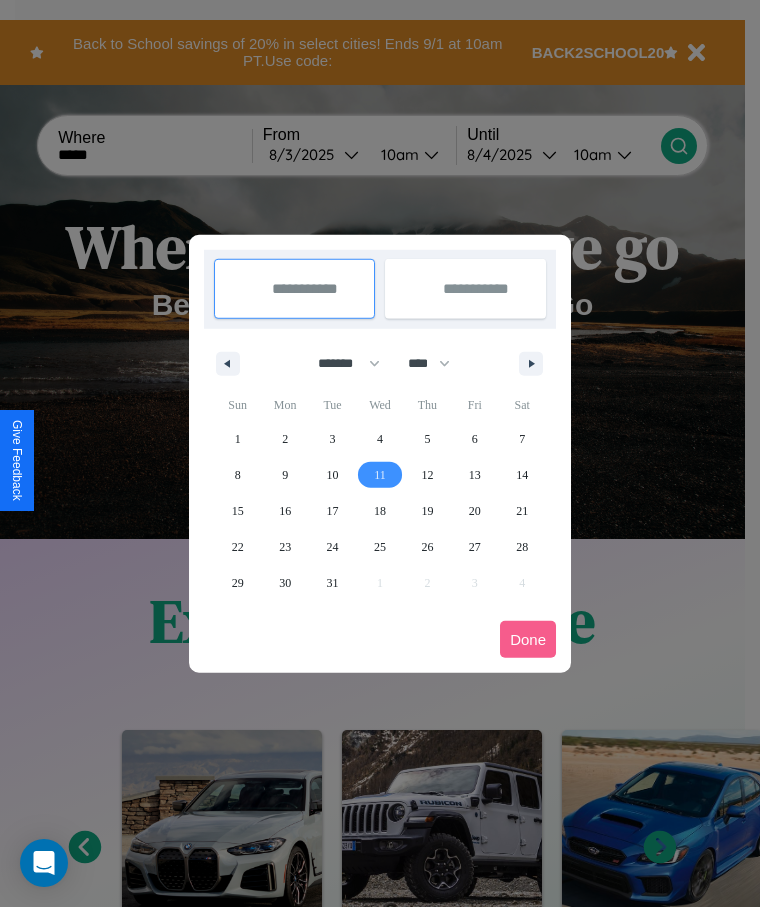 click on "11" at bounding box center (380, 475) 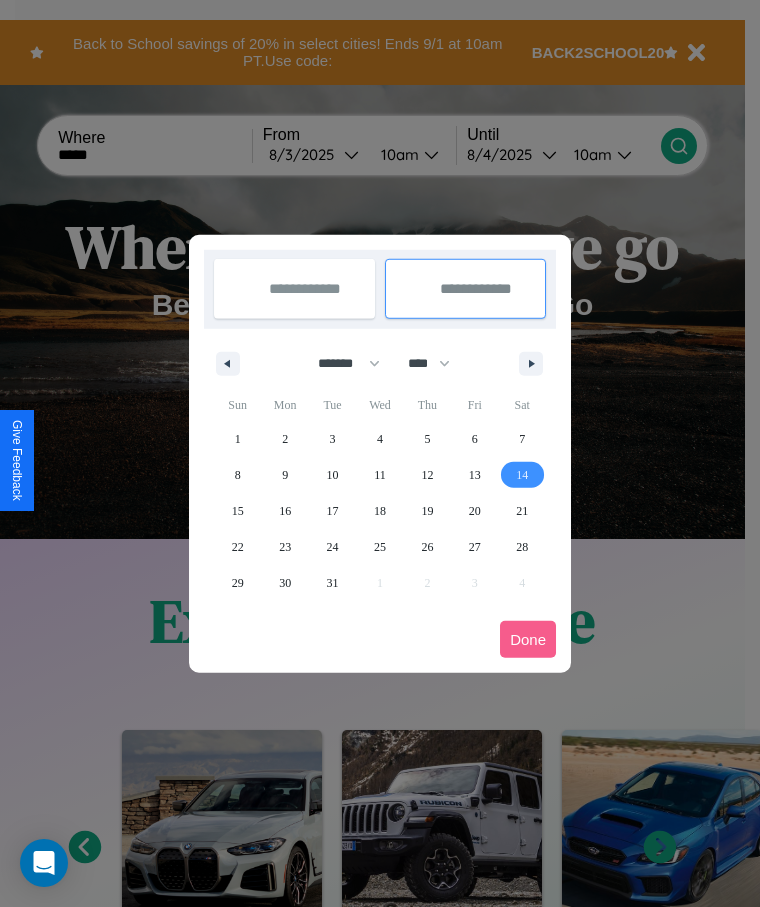click on "14" at bounding box center (522, 475) 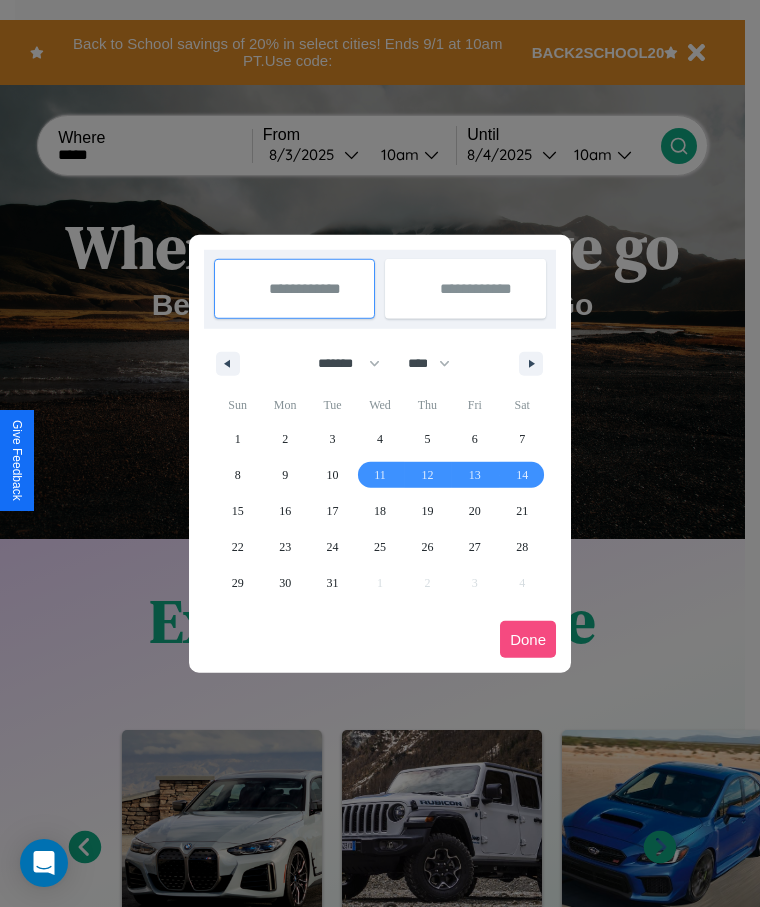 click on "Done" at bounding box center [528, 639] 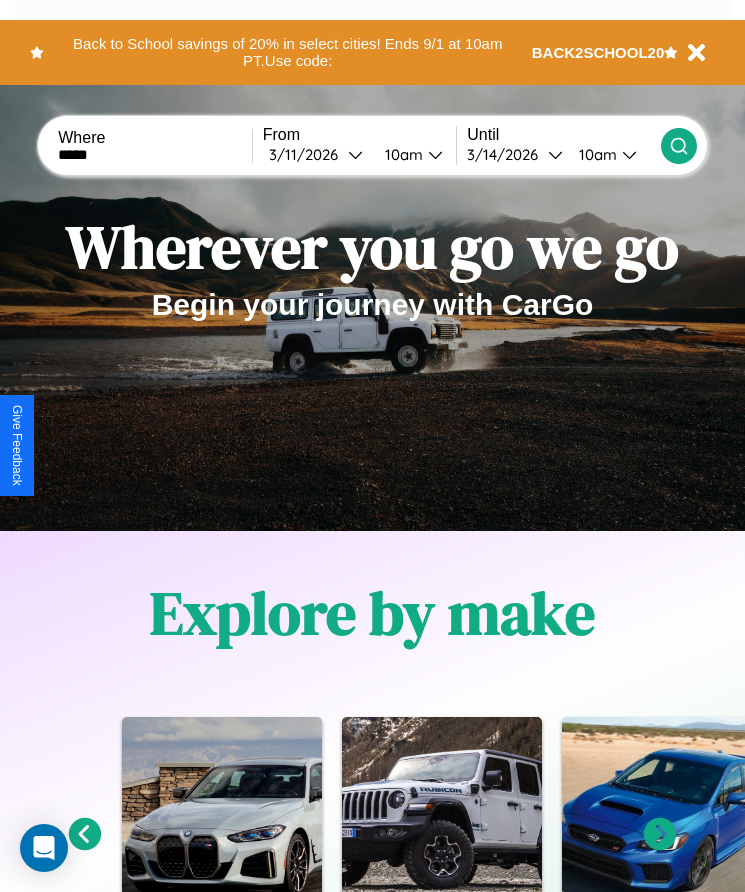 click on "10am" at bounding box center (401, 154) 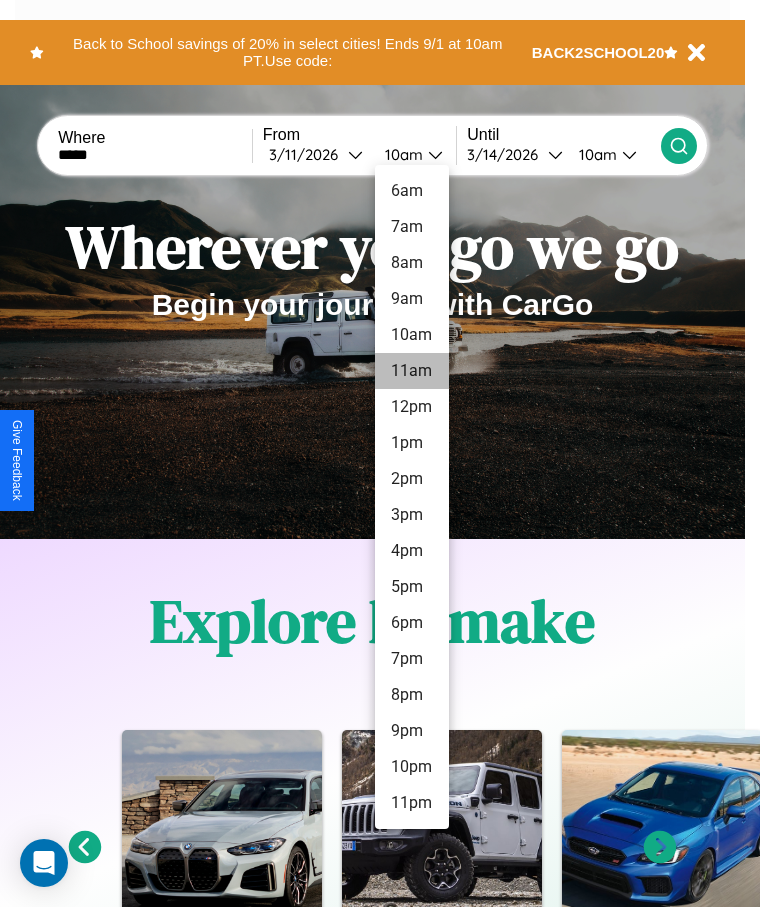 click on "11am" at bounding box center [412, 371] 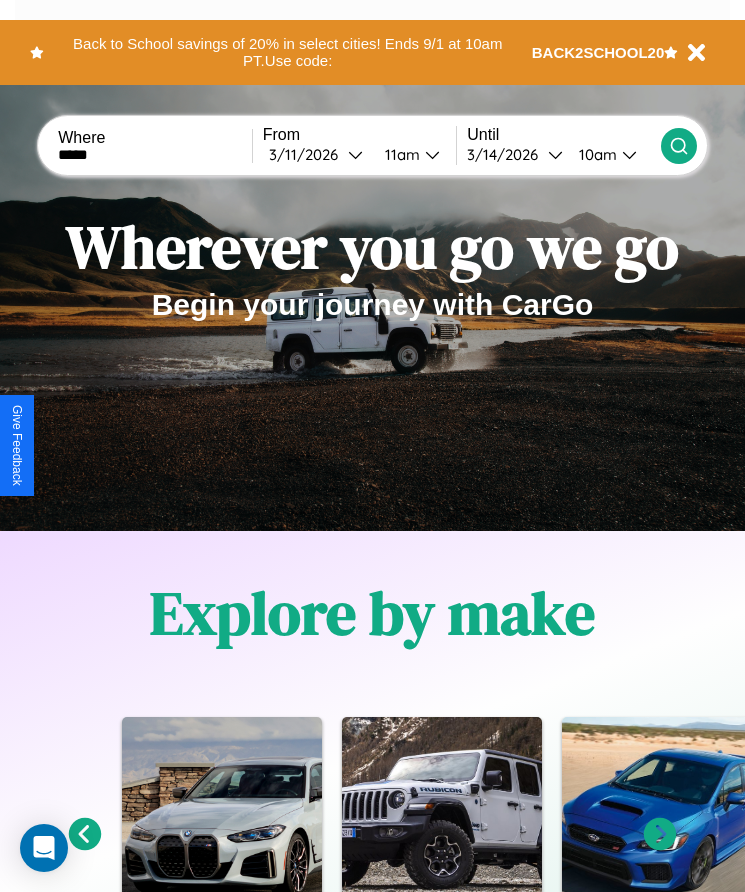 click on "10am" at bounding box center [595, 154] 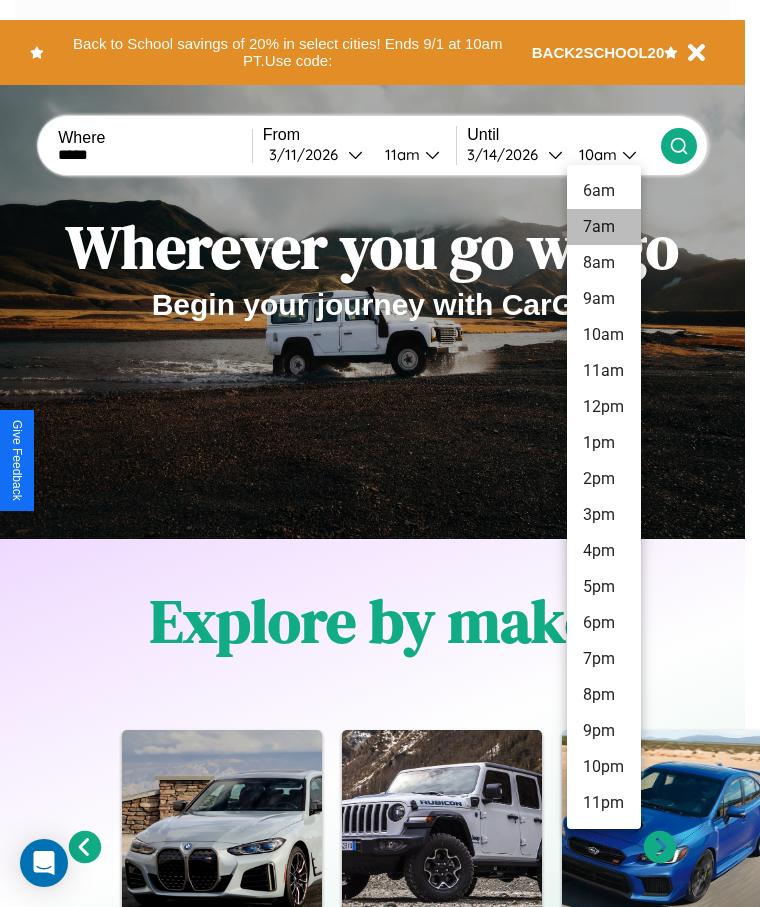 click on "7am" at bounding box center (604, 227) 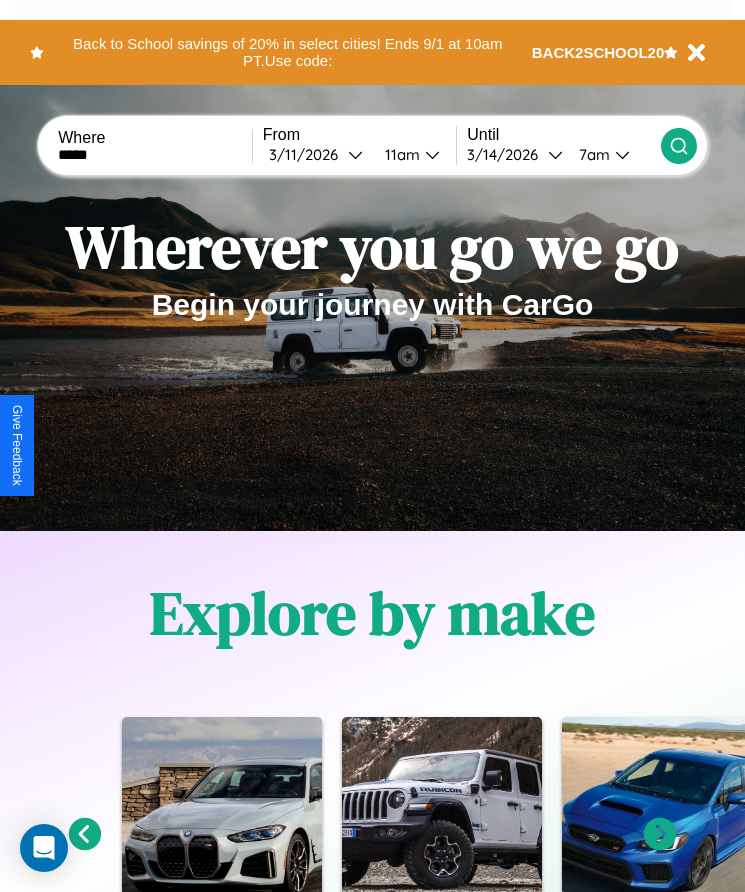 click 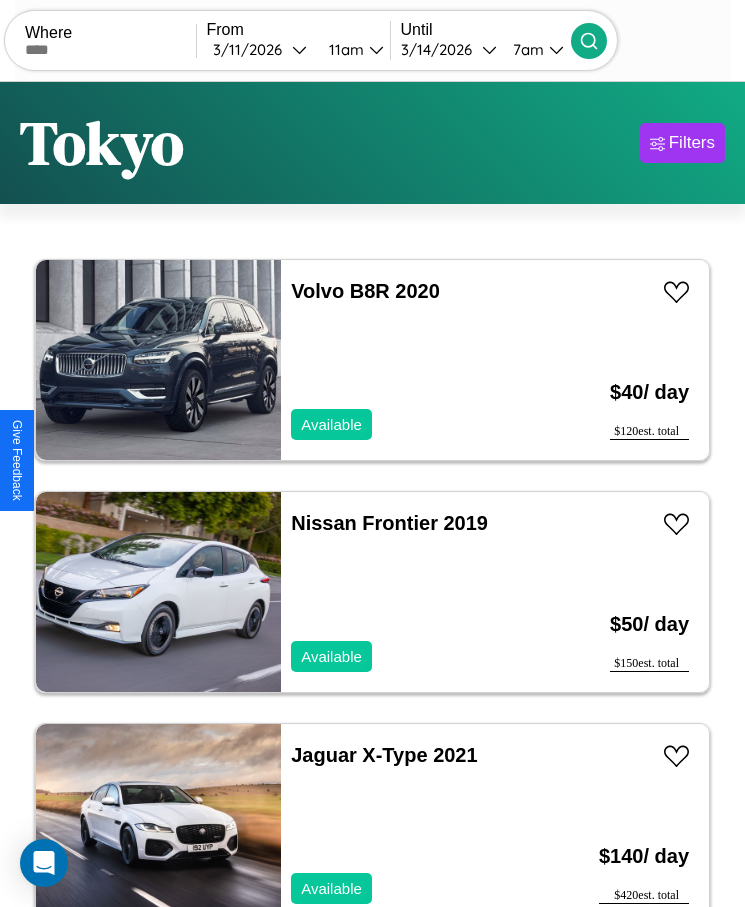 scroll, scrollTop: 50, scrollLeft: 0, axis: vertical 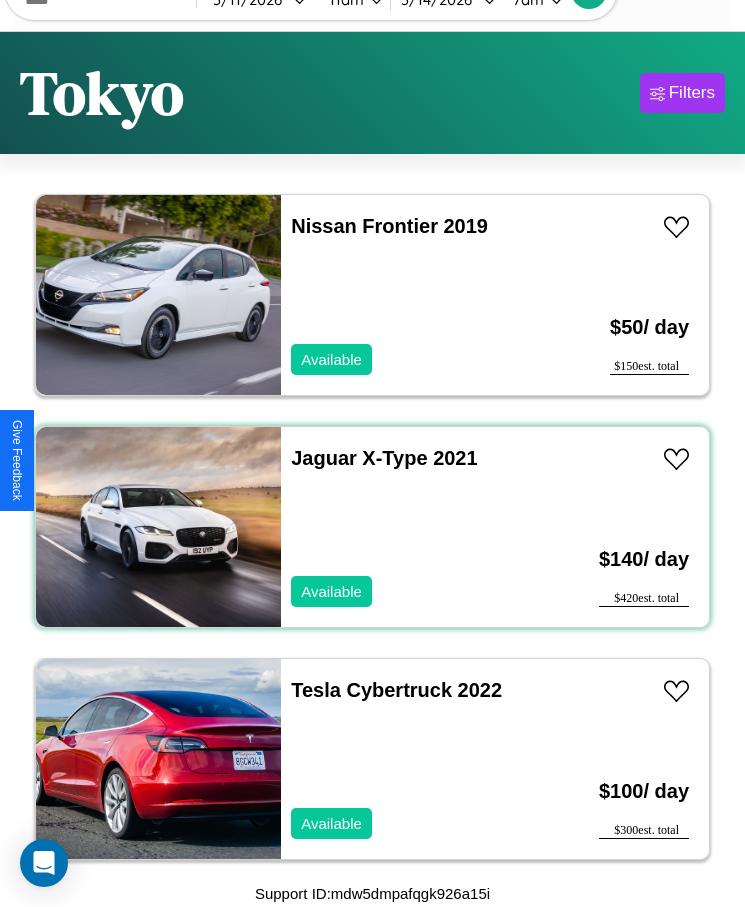 click on "Jaguar   X-Type   2021 Available" at bounding box center [413, 527] 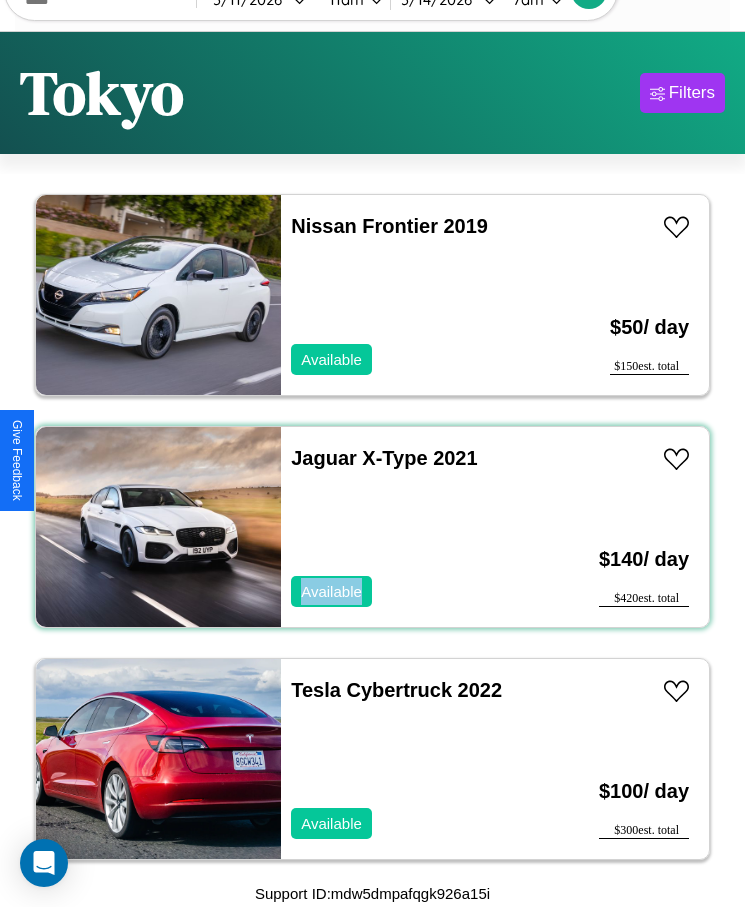 click on "Jaguar   X-Type   2021 Available" at bounding box center [413, 527] 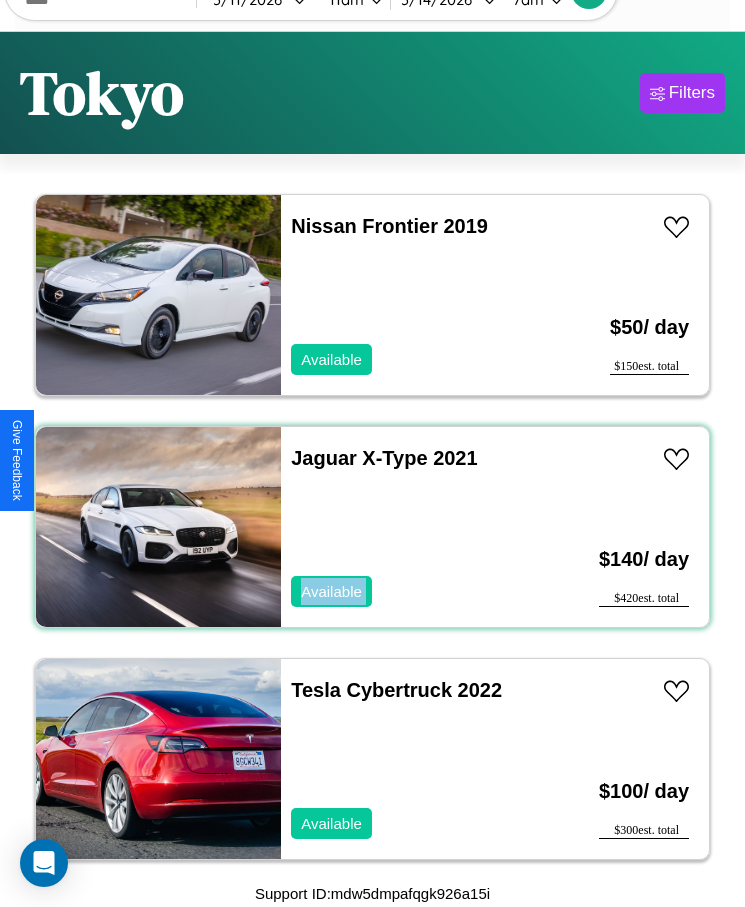 click on "Jaguar   X-Type   2021 Available" at bounding box center [413, 527] 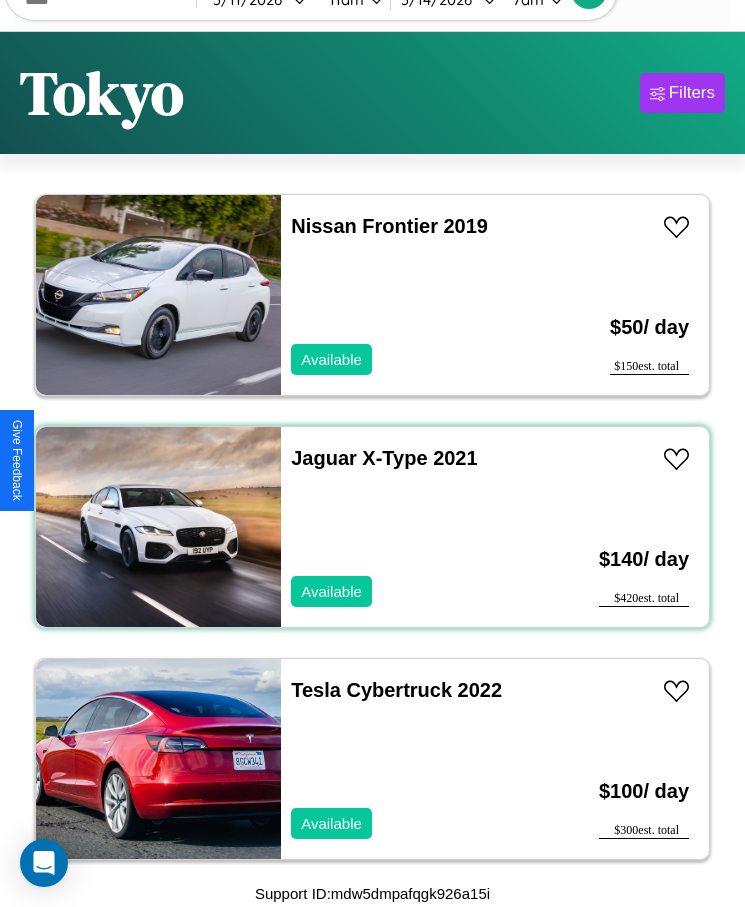 click on "Jaguar   X-Type   2021 Available" at bounding box center (413, 527) 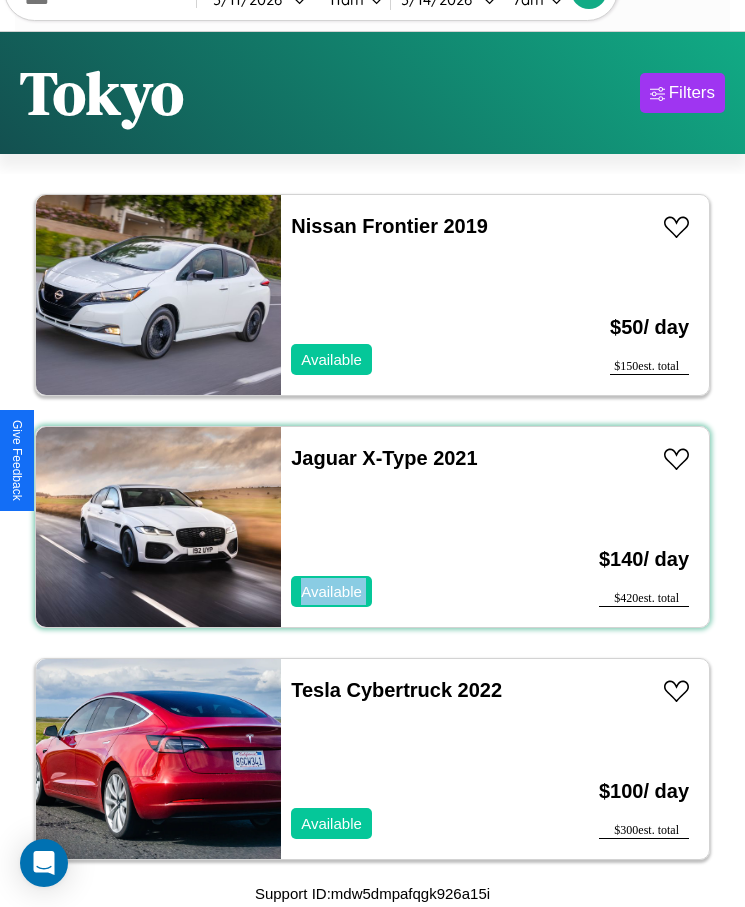 click on "Jaguar   X-Type   2021 Available" at bounding box center (413, 527) 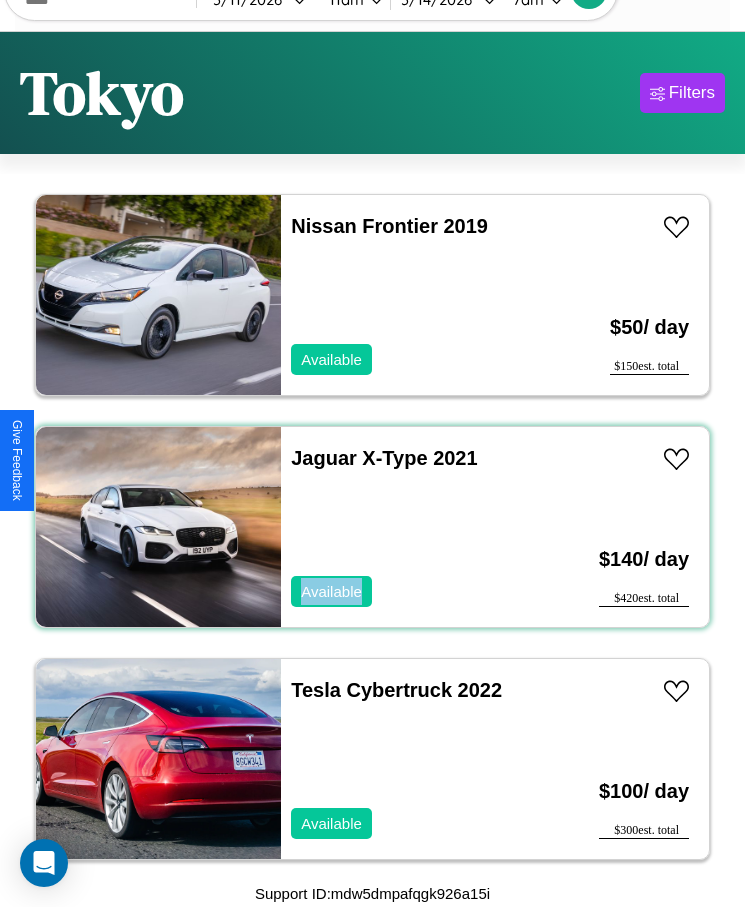 click on "Jaguar   X-Type   2021 Available" at bounding box center [413, 527] 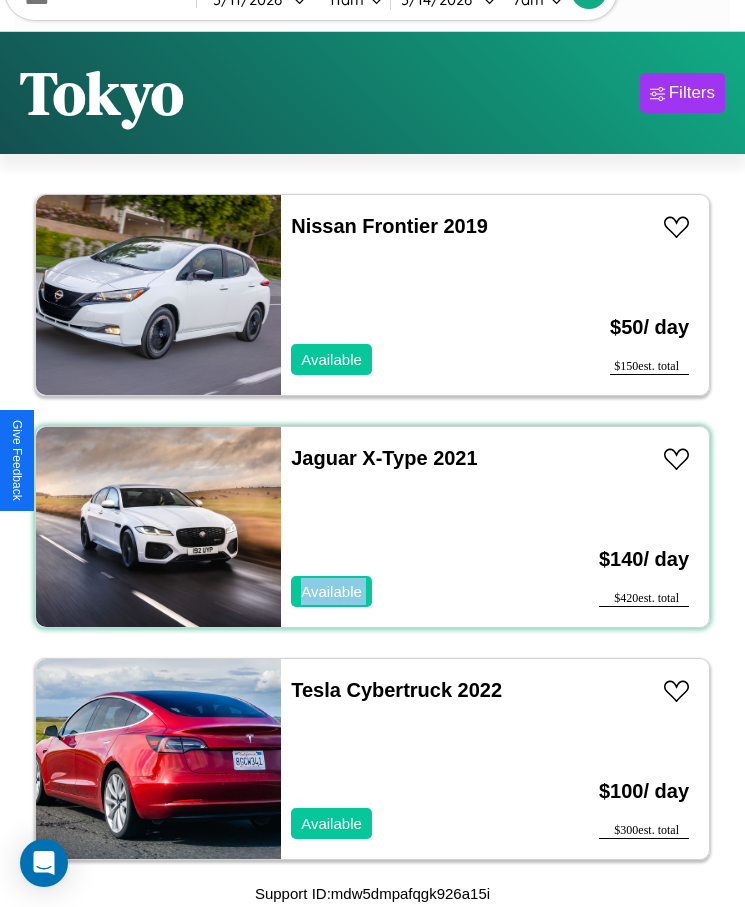 click on "Jaguar   X-Type   2021 Available" at bounding box center [413, 527] 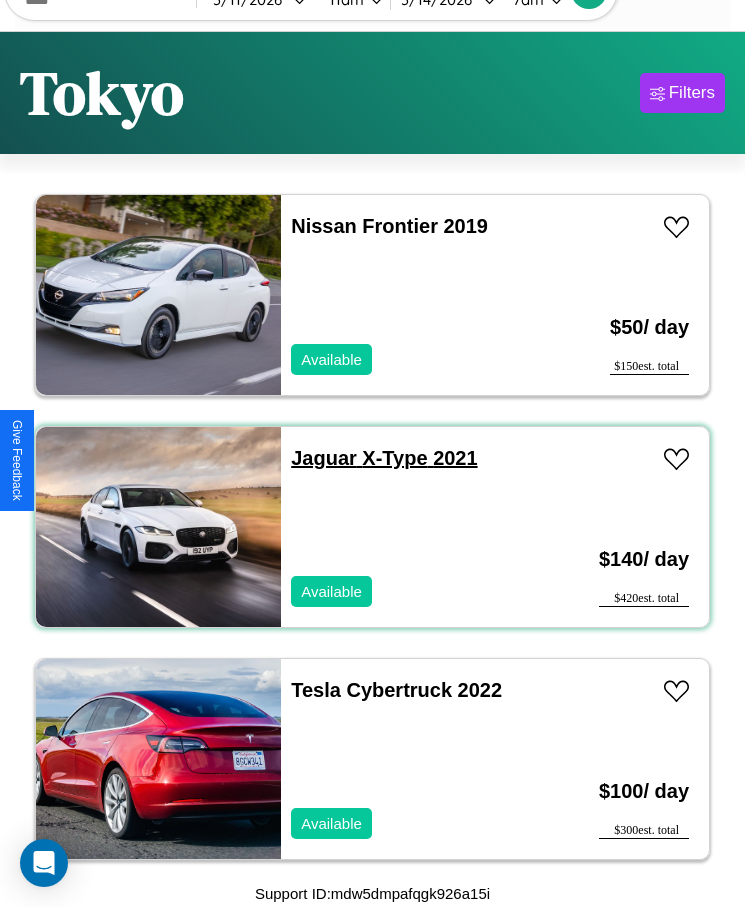 click on "Jaguar   X-Type   2021" at bounding box center (384, 458) 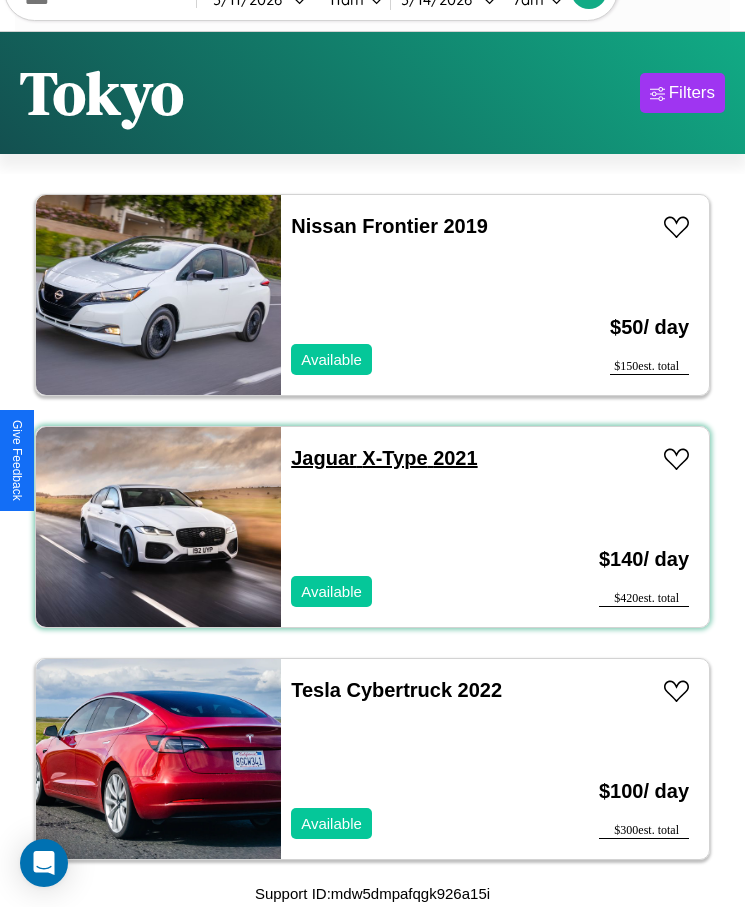 scroll, scrollTop: 2335, scrollLeft: 0, axis: vertical 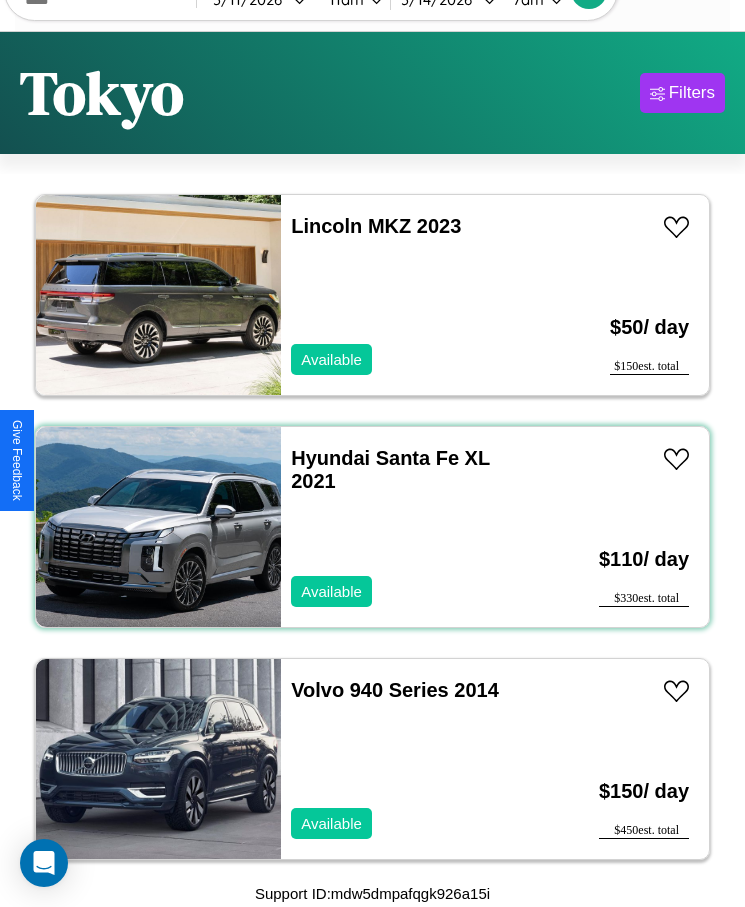 click on "Hyundai   Santa Fe XL   2021 Available" at bounding box center (413, 527) 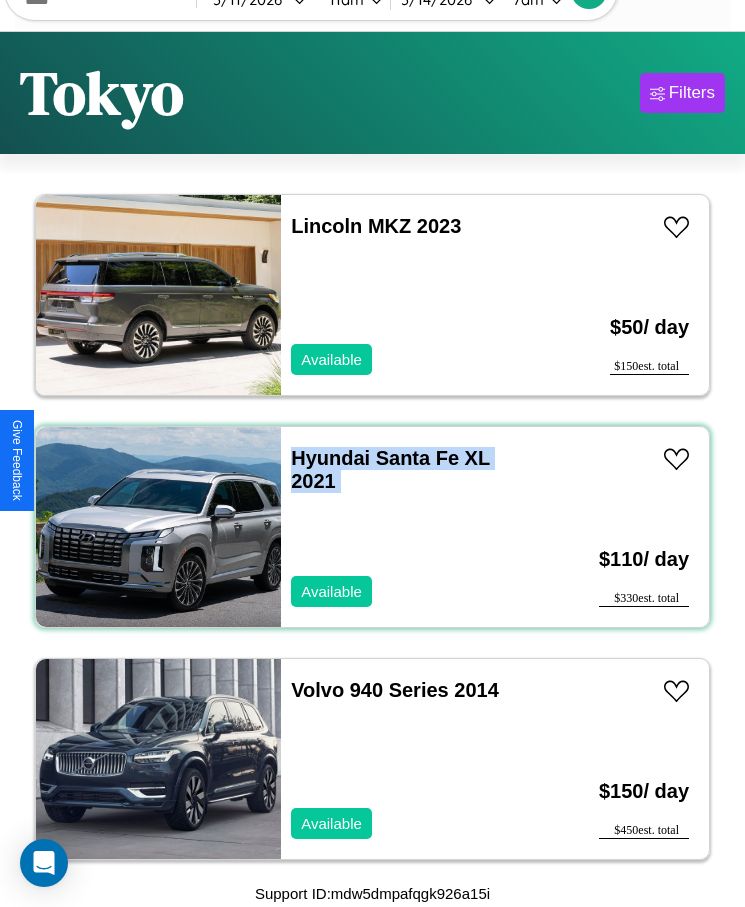 click on "Hyundai   Santa Fe XL   2021 Available" at bounding box center (413, 527) 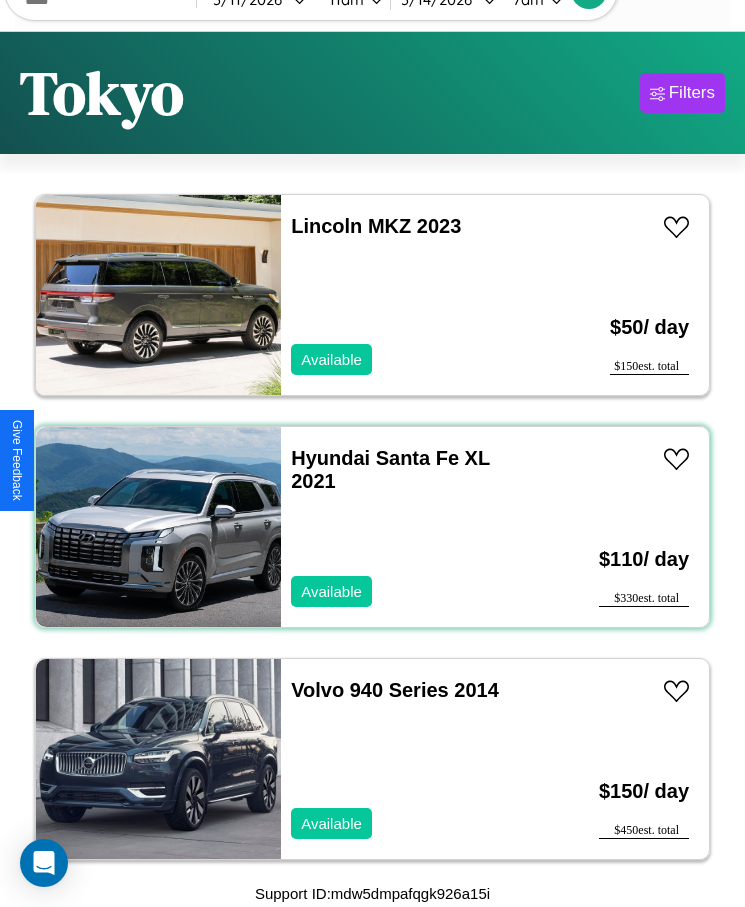 click on "Hyundai   Santa Fe XL   2021 Available" at bounding box center [413, 527] 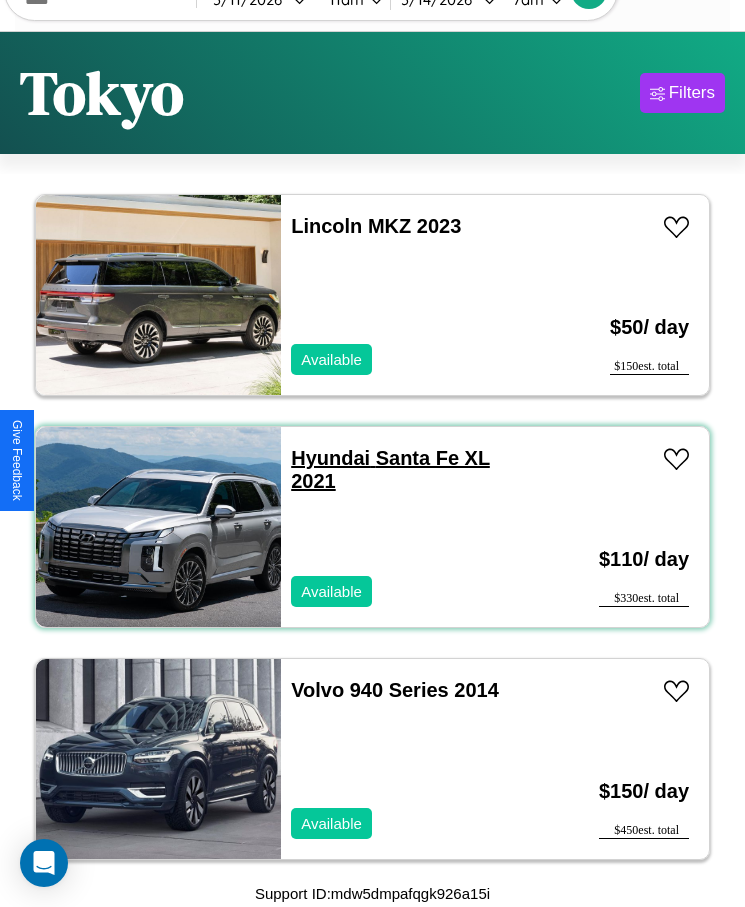 click on "Hyundai   Santa Fe XL   2021" at bounding box center [390, 469] 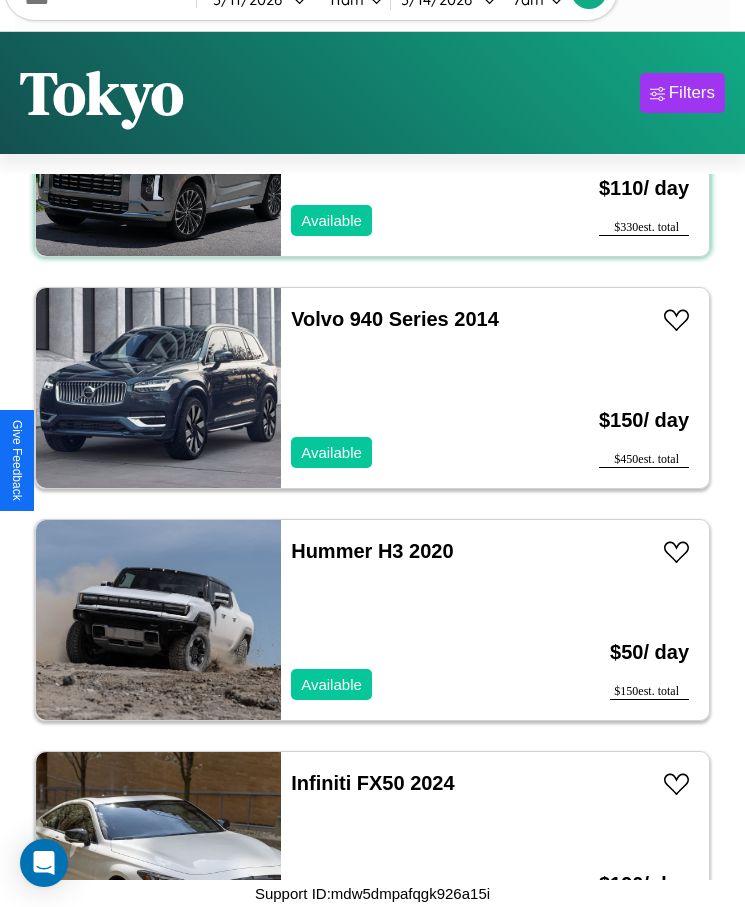 scroll, scrollTop: 4191, scrollLeft: 0, axis: vertical 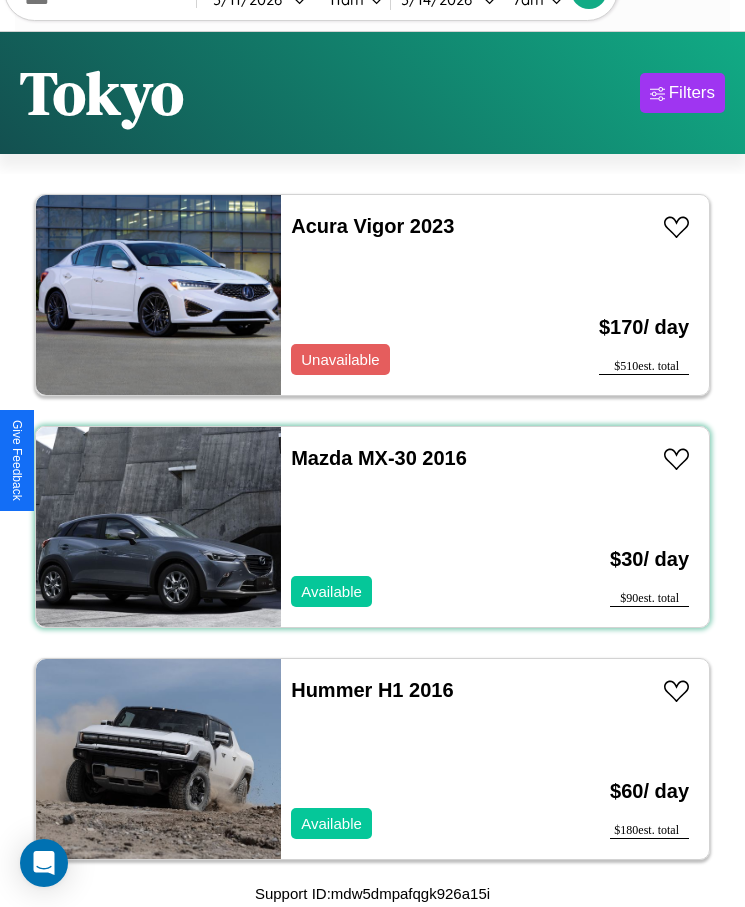 click on "Mazda   MX-30   2016 Available" at bounding box center [413, 527] 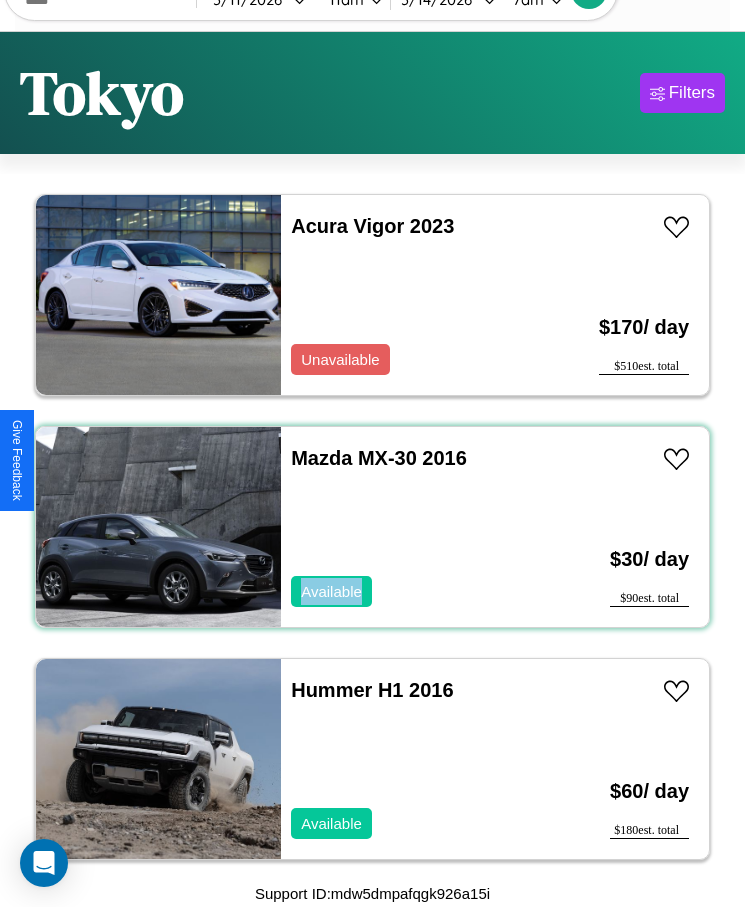 click on "Mazda   MX-30   2016 Available" at bounding box center [413, 527] 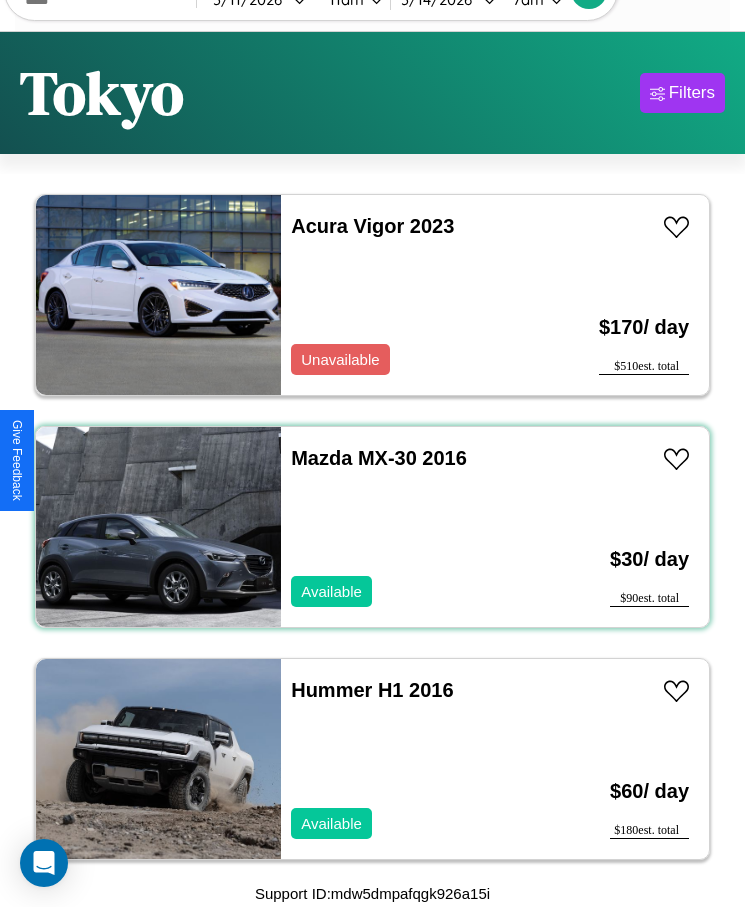 click on "Mazda   MX-30   2016 Available" at bounding box center (413, 527) 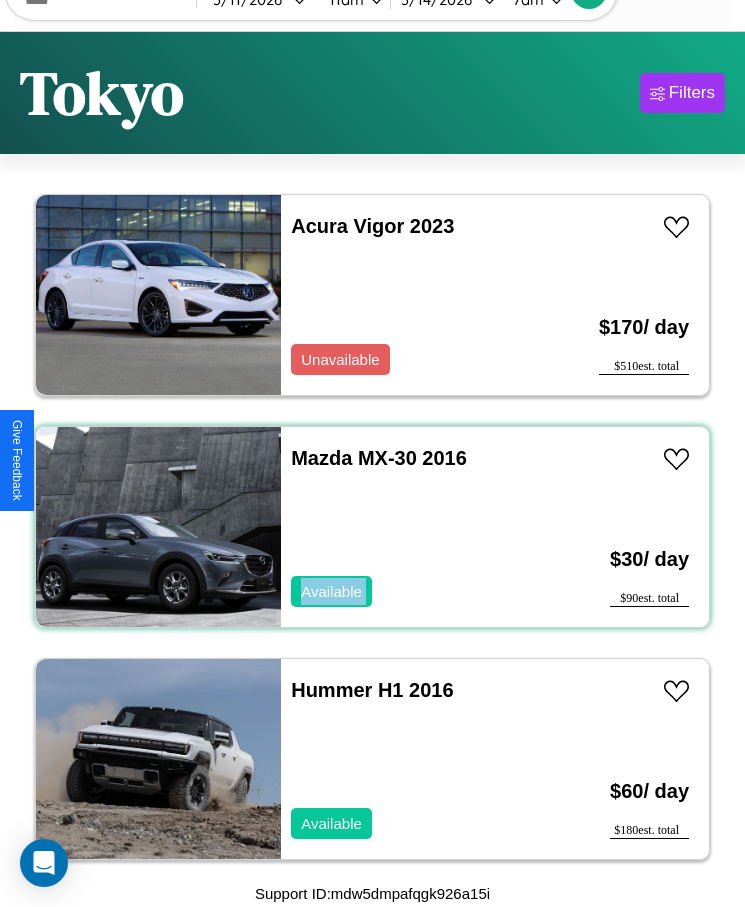 click on "Mazda   MX-30   2016 Available" at bounding box center [413, 527] 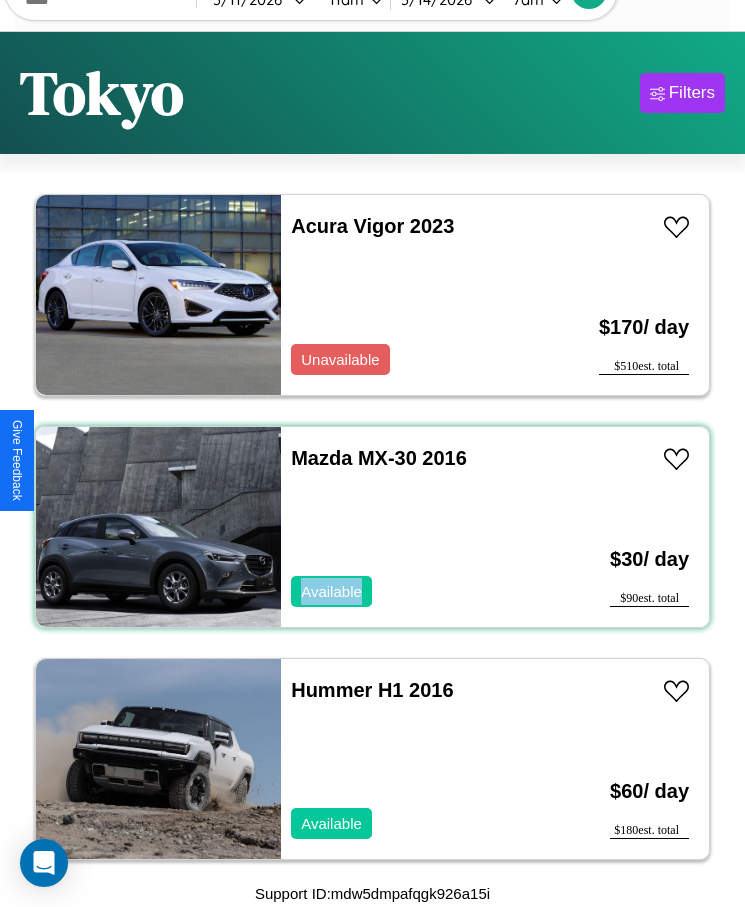 click on "Mazda   MX-30   2016 Available" at bounding box center [413, 527] 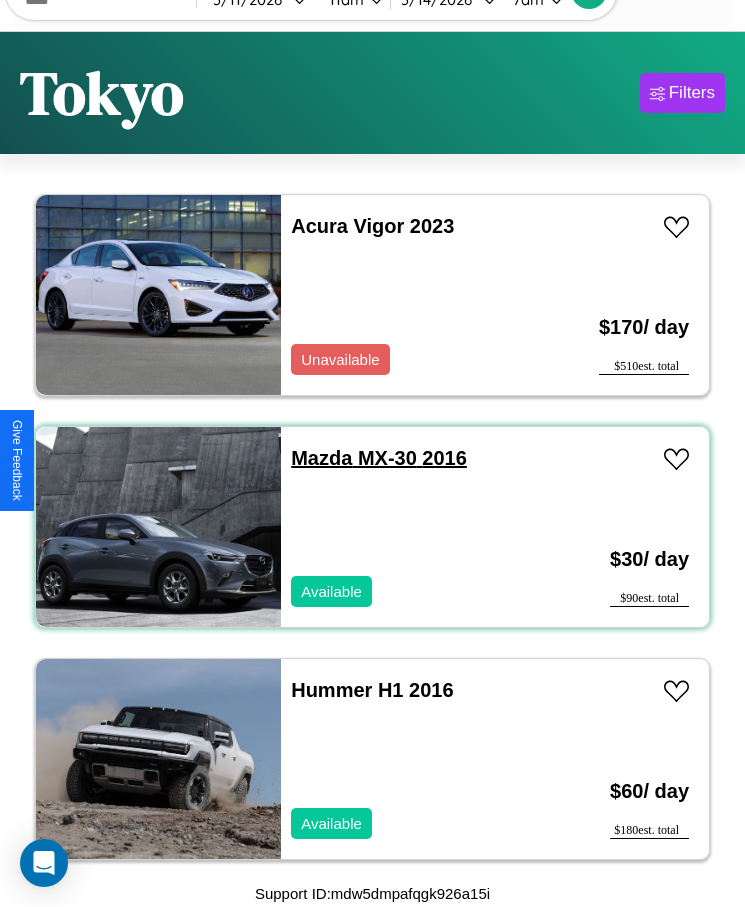 click on "Mazda   MX-30   2016" at bounding box center (379, 458) 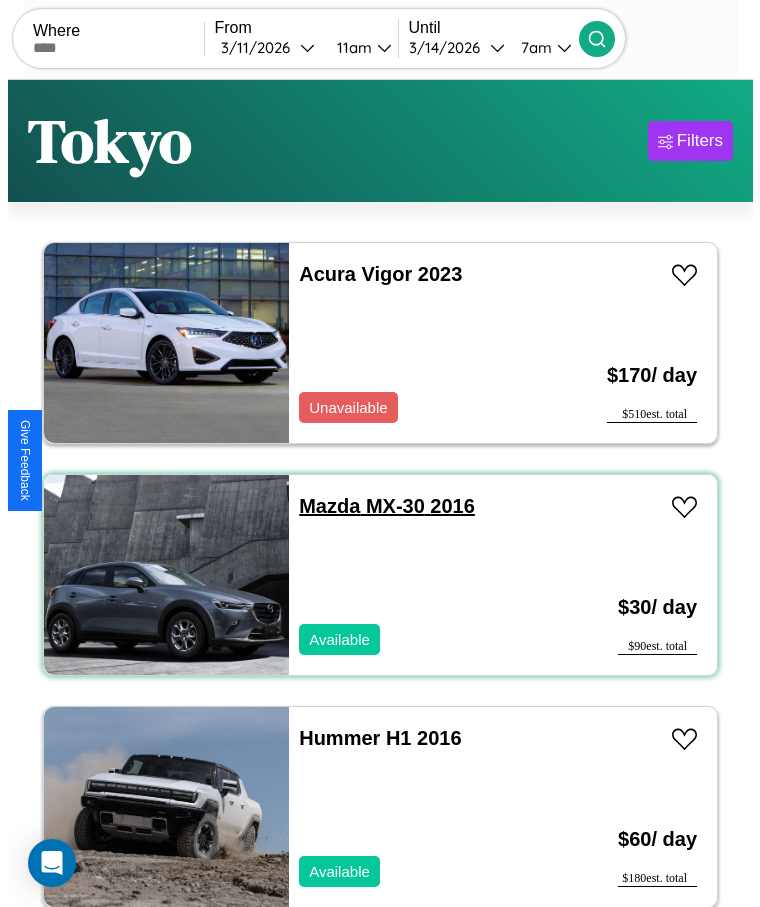scroll, scrollTop: 0, scrollLeft: 0, axis: both 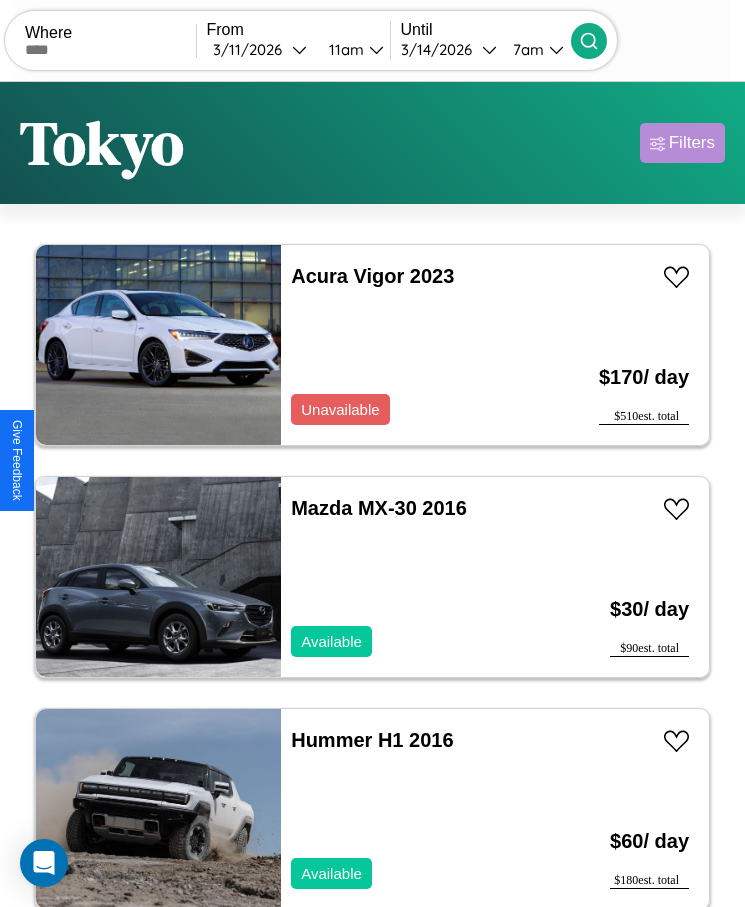 click on "Filters" at bounding box center [692, 143] 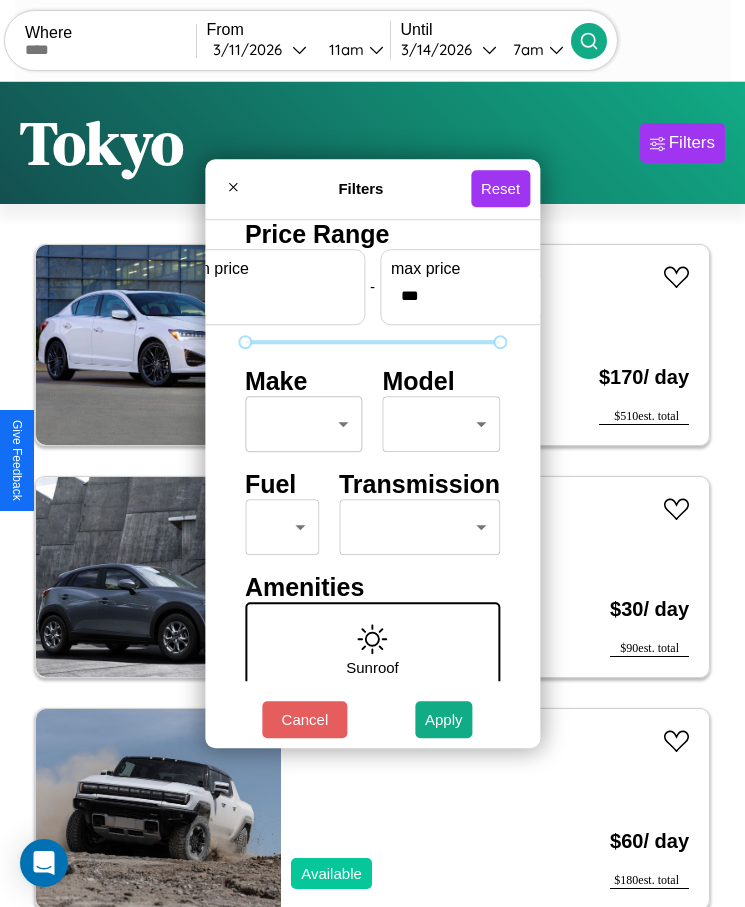 click on "CarGo Where From 3 / 11 / 2026 11am Until 3 / 14 / 2026 7am Become a Host Login Sign Up Tokyo Filters 26  cars in this area These cars can be picked up in this city. Volvo   B8R   2020 Available $ 40  / day $ 120  est. total Nissan   Frontier   2019 Available $ 50  / day $ 150  est. total Jaguar   X-Type   2021 Available $ 140  / day $ 420  est. total Tesla   Cybertruck   2022 Available $ 100  / day $ 300  est. total Lincoln   Zephyr   2018 Available $ 100  / day $ 300  est. total Chrysler   E-CLASS   2023 Available $ 110  / day $ 330  est. total Tesla   Model 3   2022 Available $ 70  / day $ 210  est. total Hyundai   Excel   2018 Available $ 80  / day $ 240  est. total Buick   Incomplete   2024 Available $ 120  / day $ 360  est. total Fiat   Spider 2000   2021 Available $ 180  / day $ 540  est. total Lincoln   MKZ   2023 Available $ 50  / day $ 150  est. total Hyundai   Santa Fe XL   2021 Available $ 110  / day $ 330  est. total Volvo   940 Series   2014 Available $ 150  / day $ 450  est. total Hummer   H3" at bounding box center (372, 478) 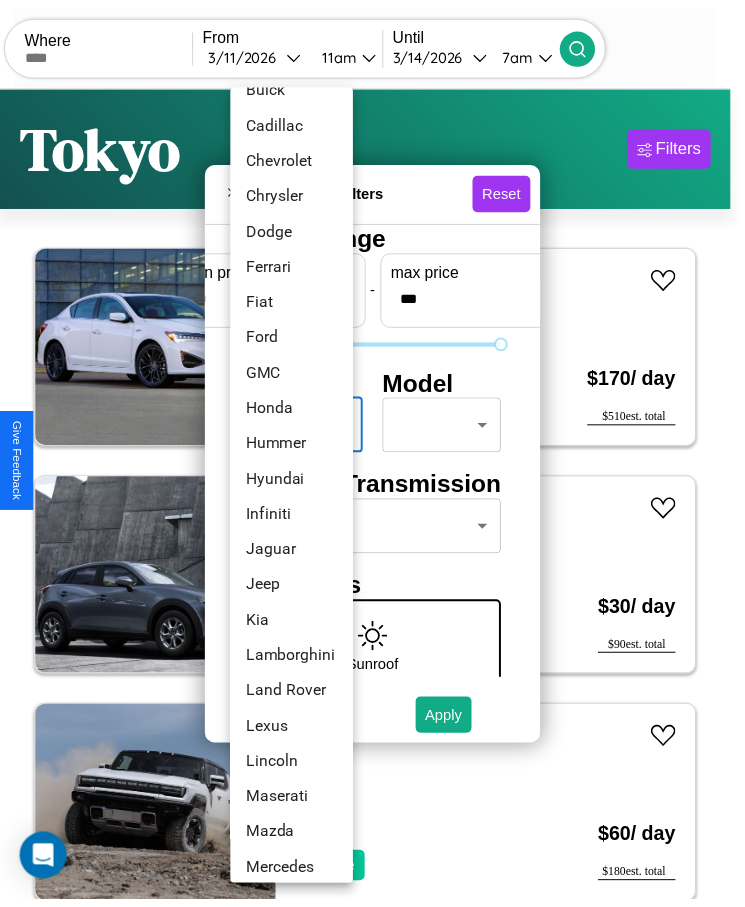 scroll, scrollTop: 449, scrollLeft: 0, axis: vertical 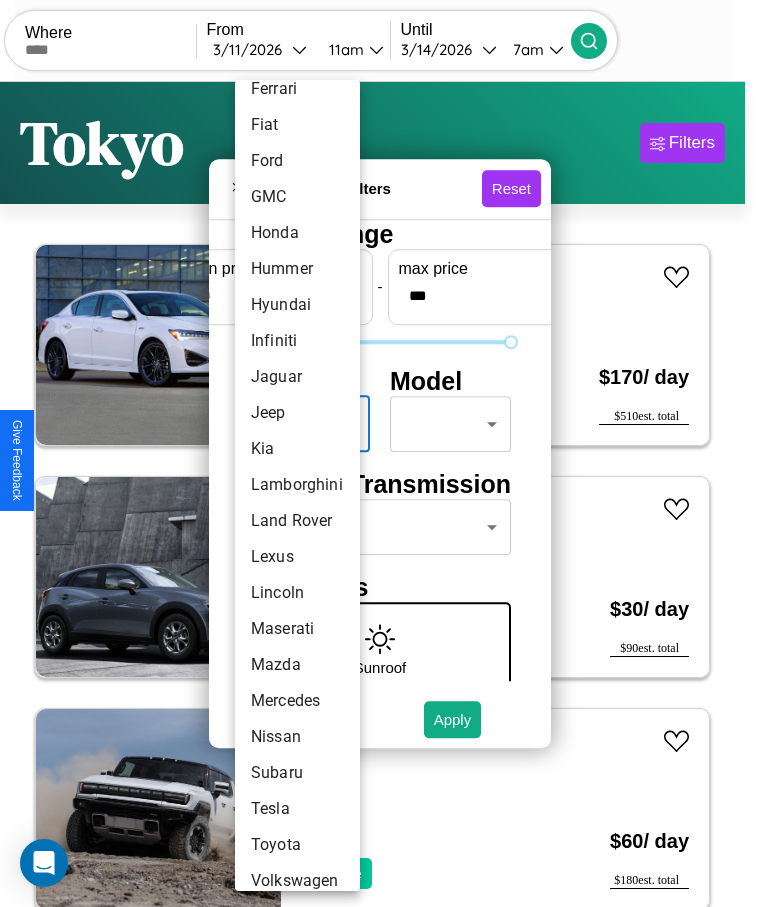 click on "Lamborghini" at bounding box center [297, 485] 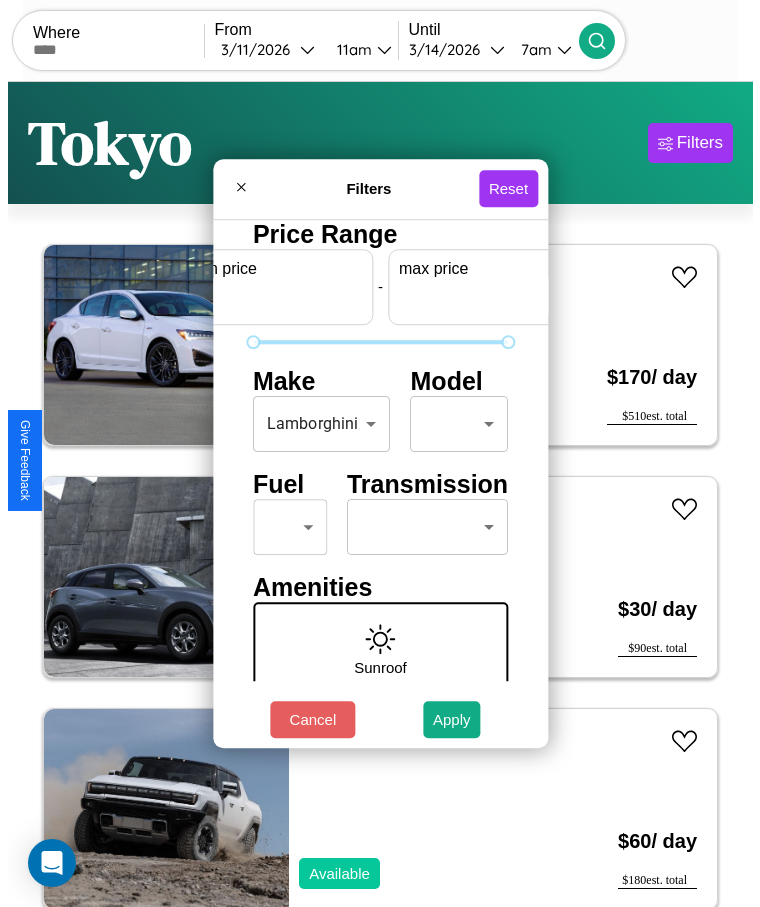 scroll, scrollTop: 0, scrollLeft: 74, axis: horizontal 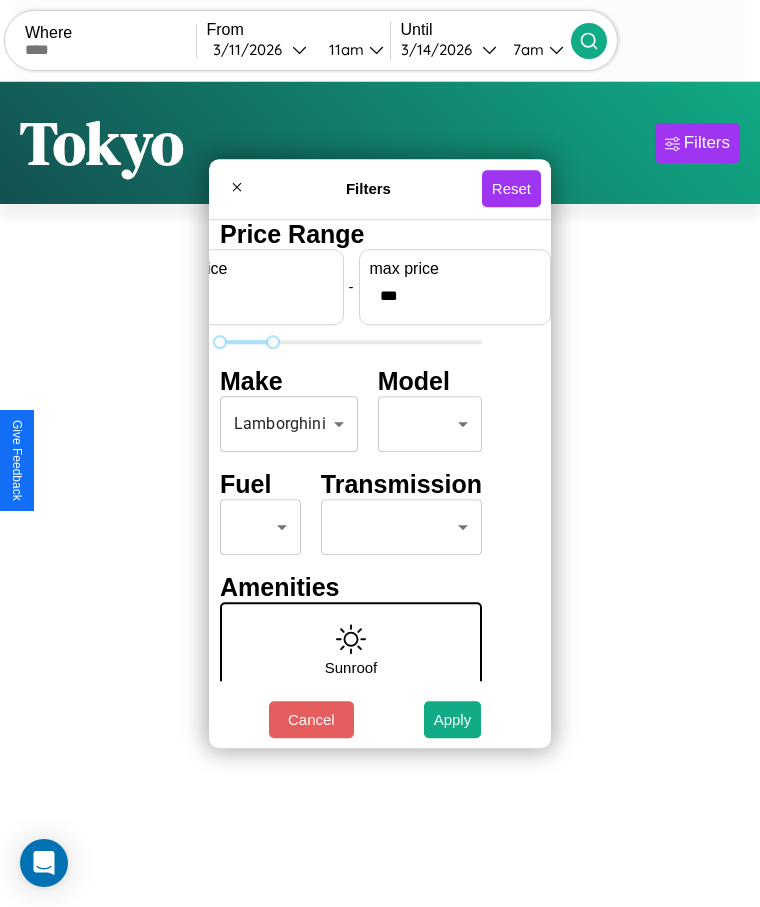 type on "***" 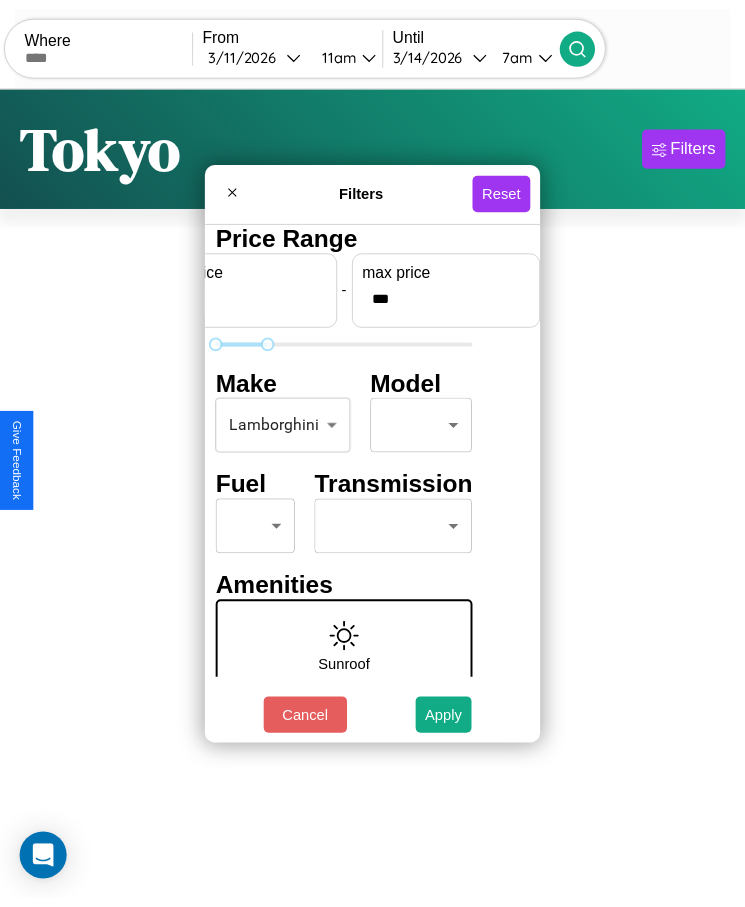 scroll, scrollTop: 0, scrollLeft: 0, axis: both 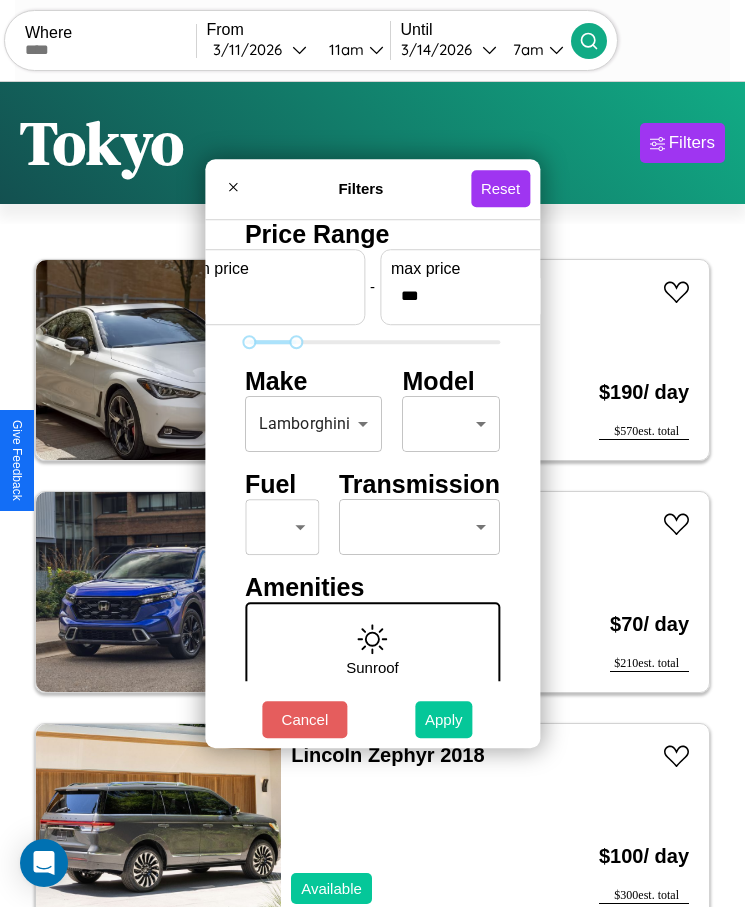 type on "*" 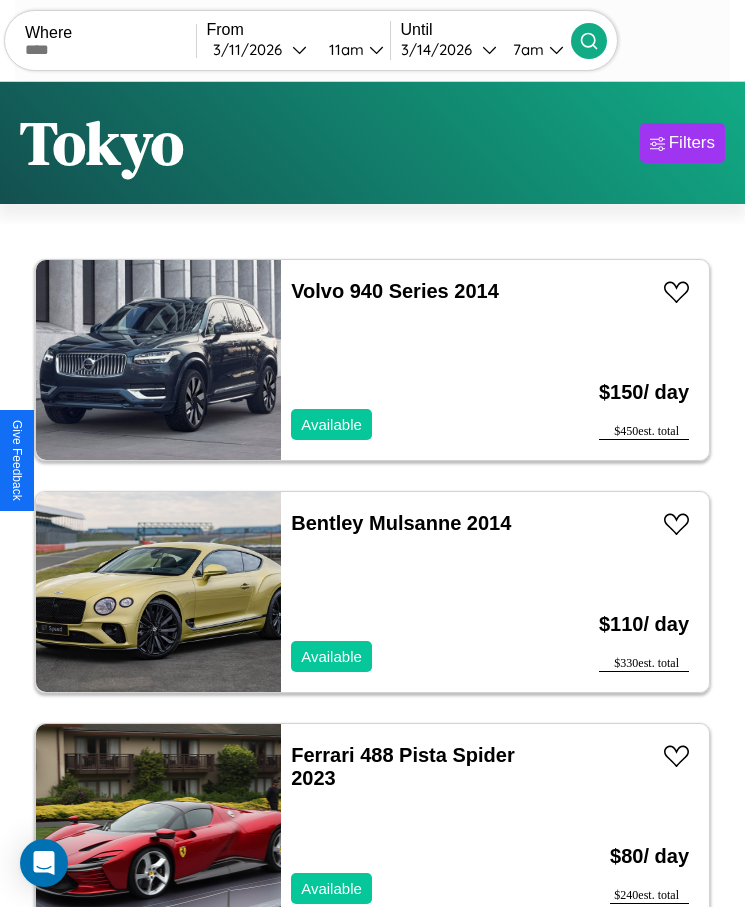 scroll, scrollTop: 50, scrollLeft: 0, axis: vertical 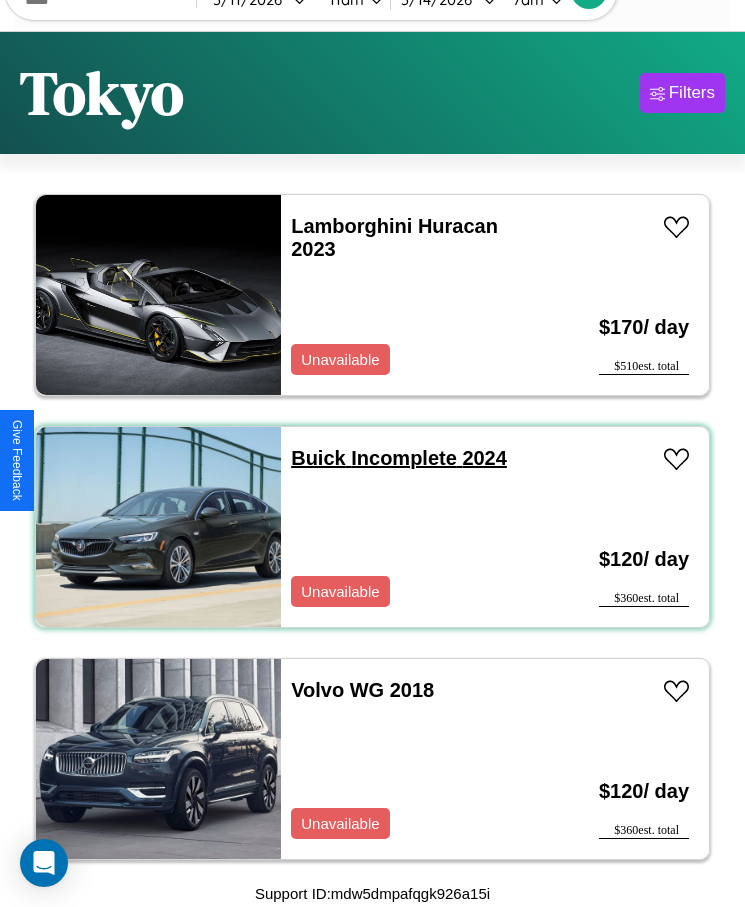 click on "Buick   Incomplete   2024" at bounding box center [399, 458] 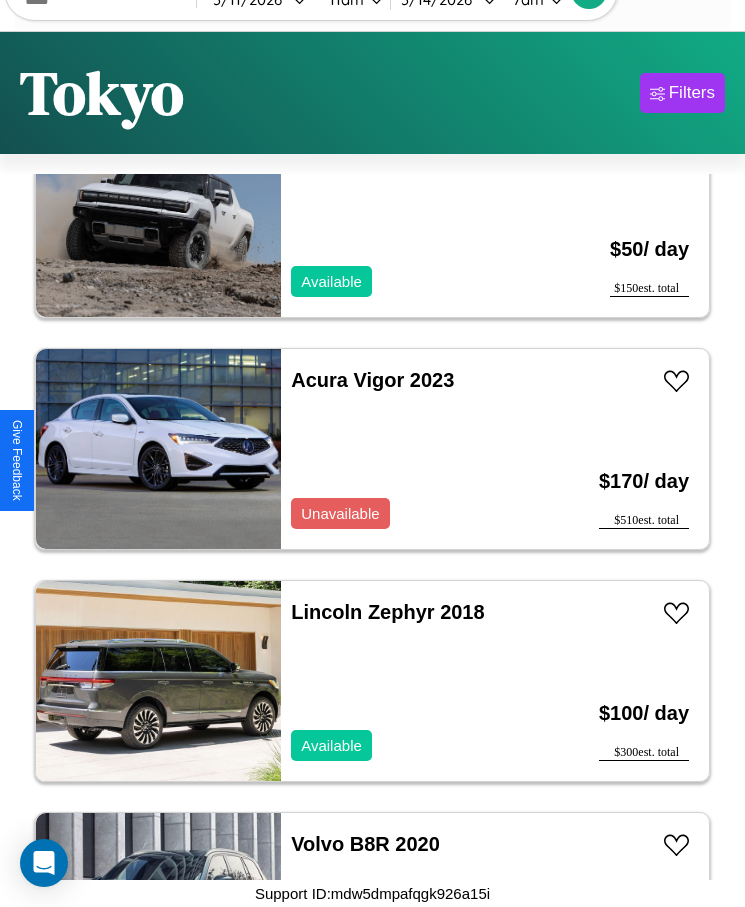 scroll, scrollTop: 2567, scrollLeft: 0, axis: vertical 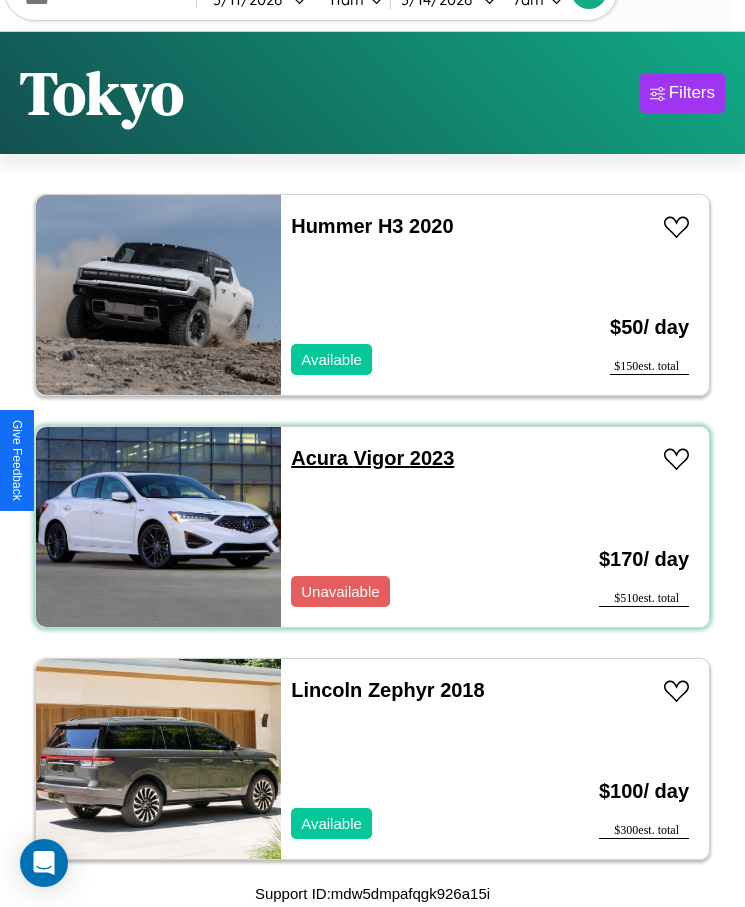 click on "Acura   Vigor   2023" at bounding box center (372, 458) 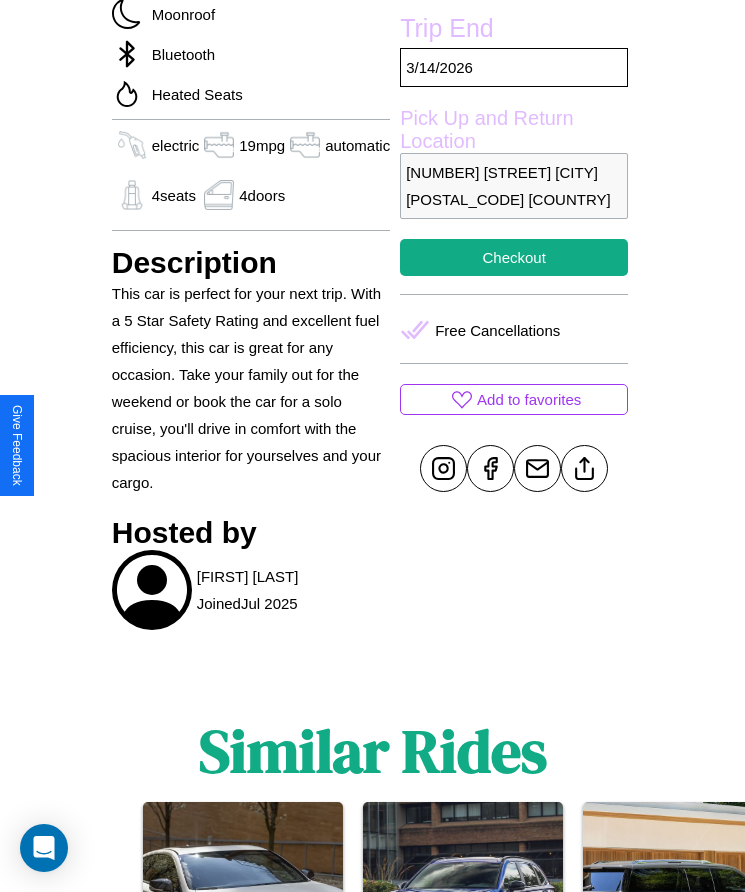 scroll, scrollTop: 751, scrollLeft: 0, axis: vertical 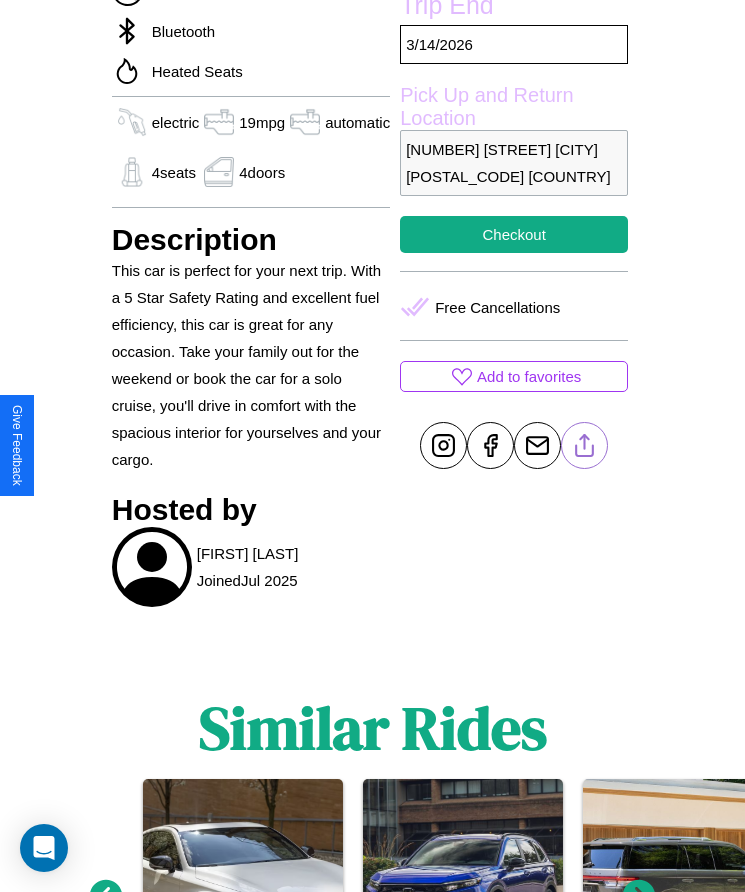 click 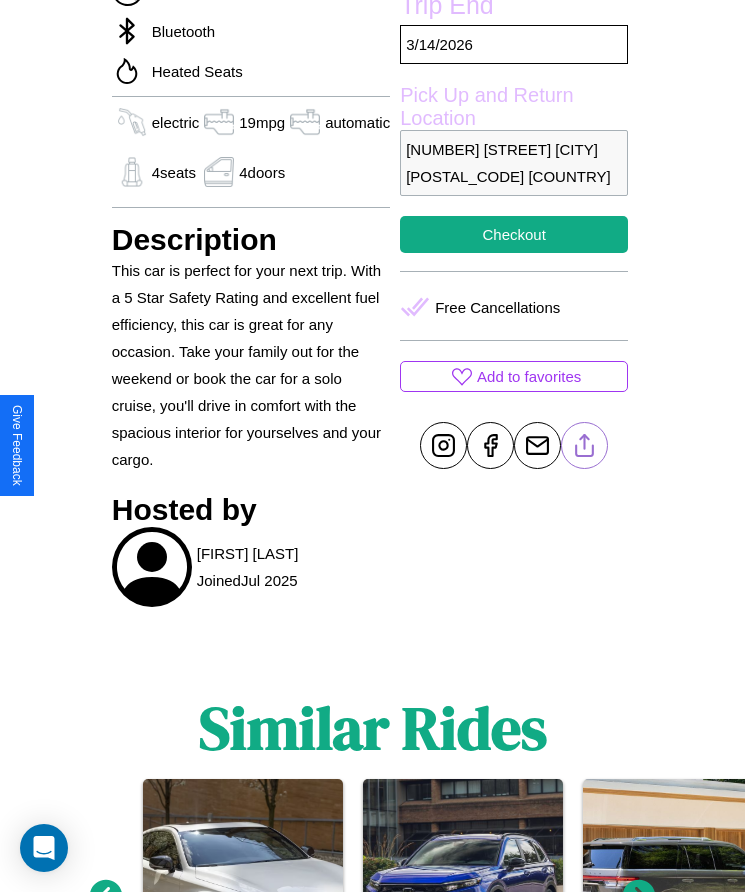 scroll, scrollTop: 540, scrollLeft: 0, axis: vertical 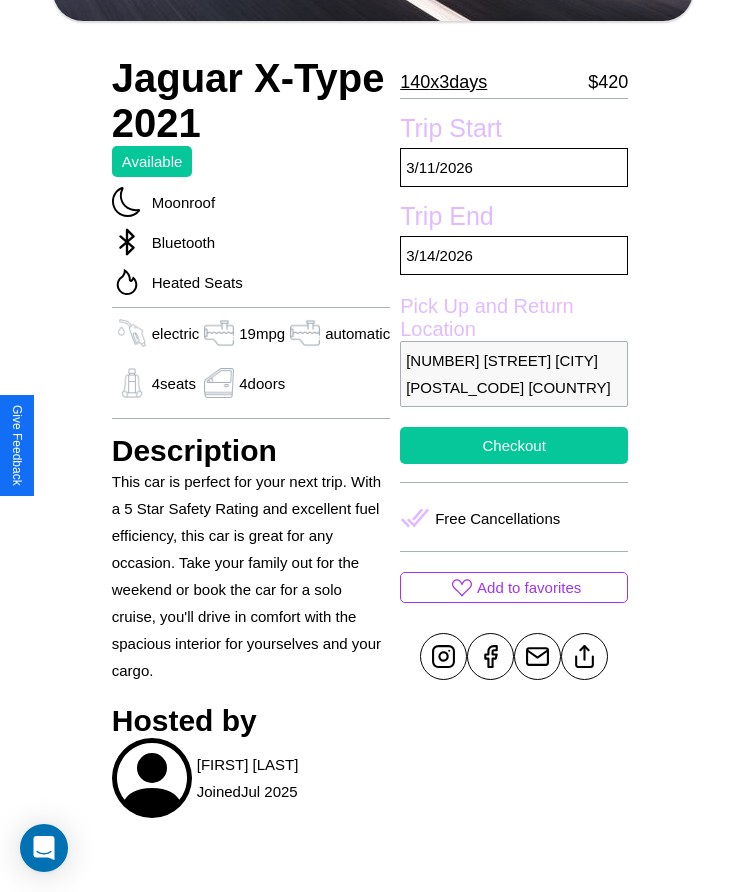 click on "Checkout" at bounding box center [514, 445] 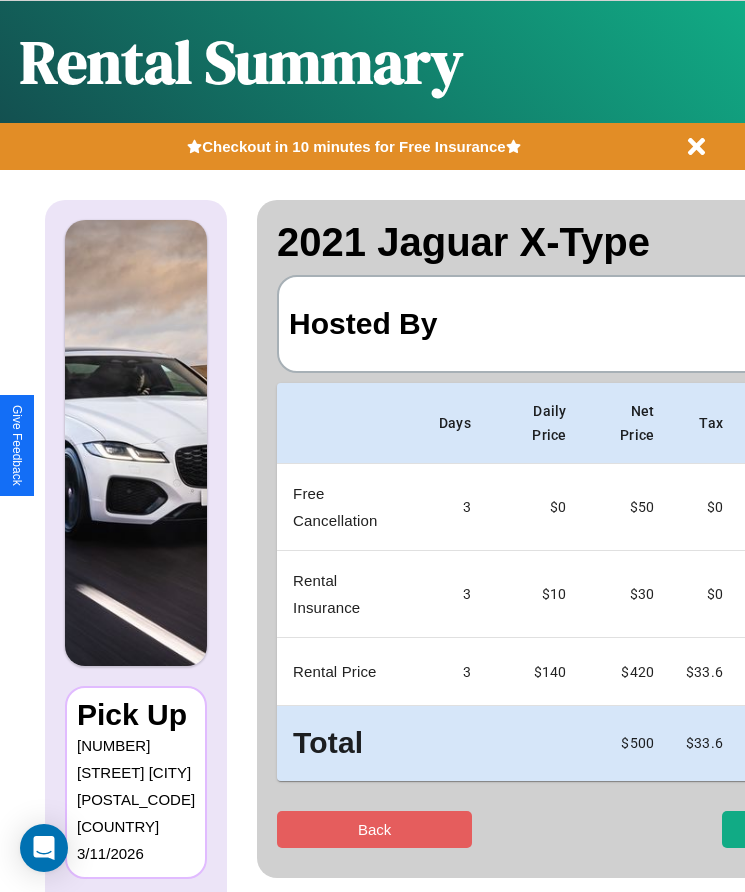 scroll, scrollTop: 0, scrollLeft: 118, axis: horizontal 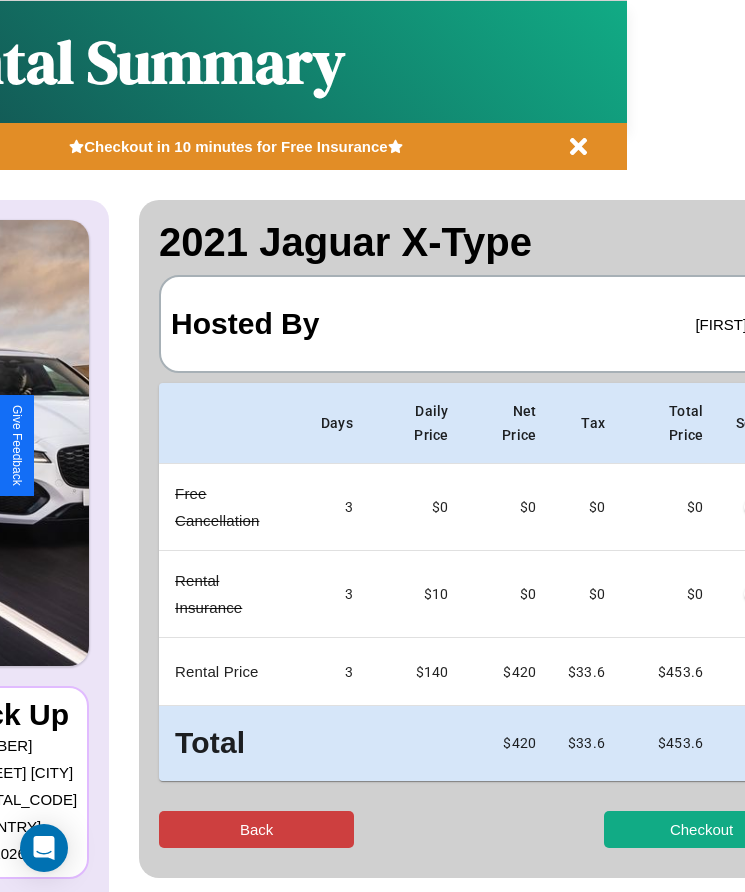 click on "Back" at bounding box center (256, 829) 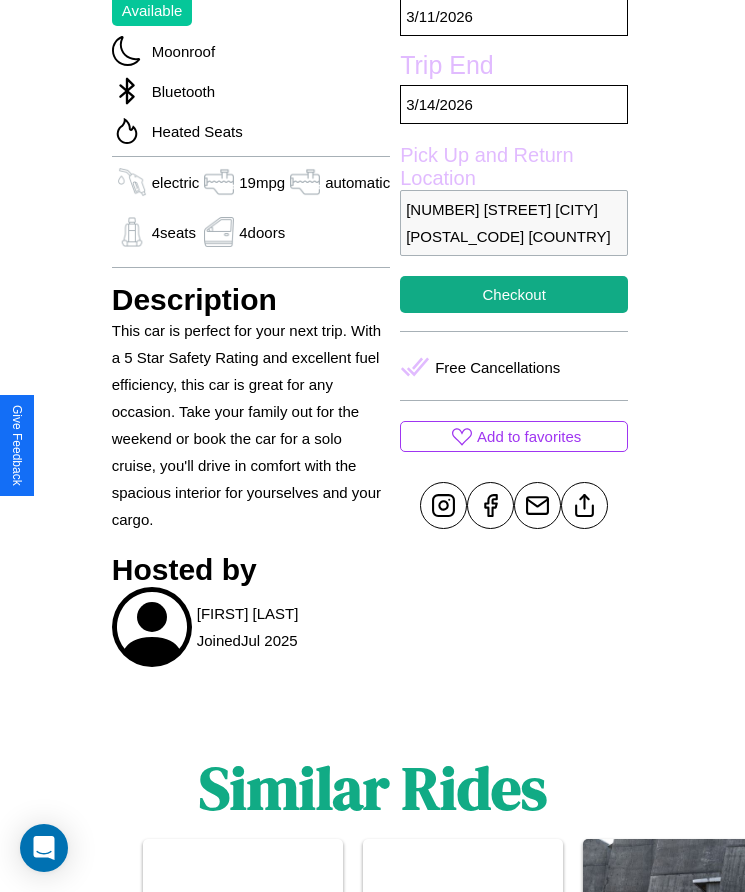 scroll, scrollTop: 751, scrollLeft: 0, axis: vertical 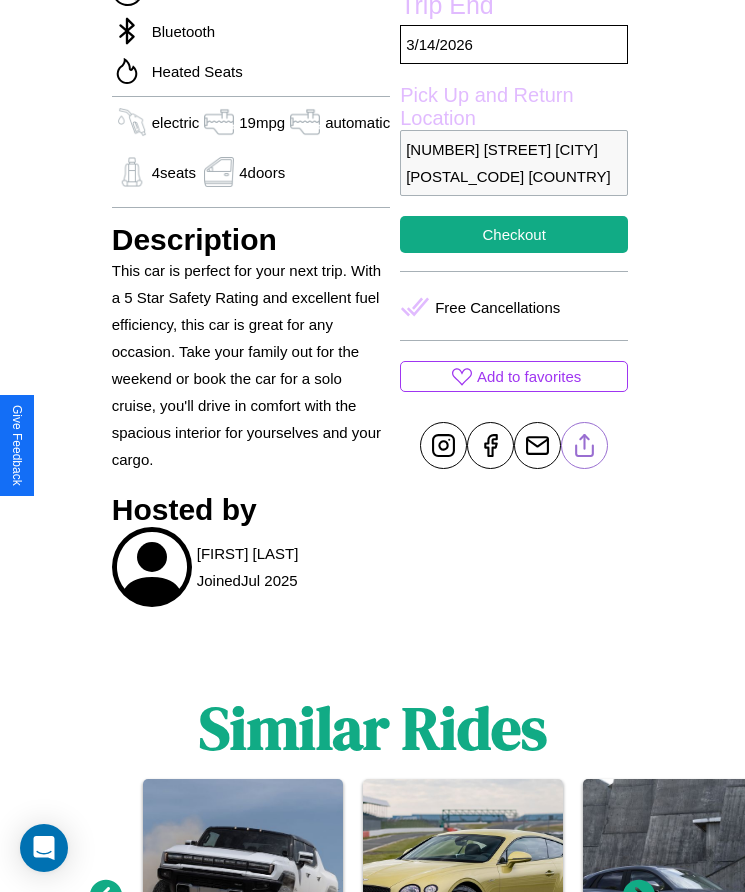 click 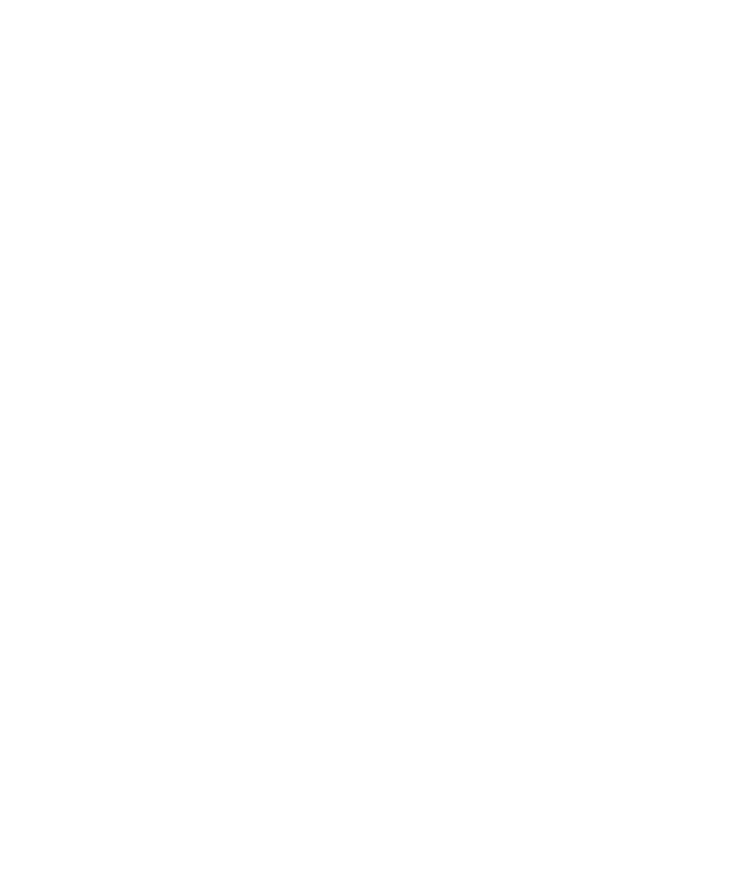scroll, scrollTop: 0, scrollLeft: 0, axis: both 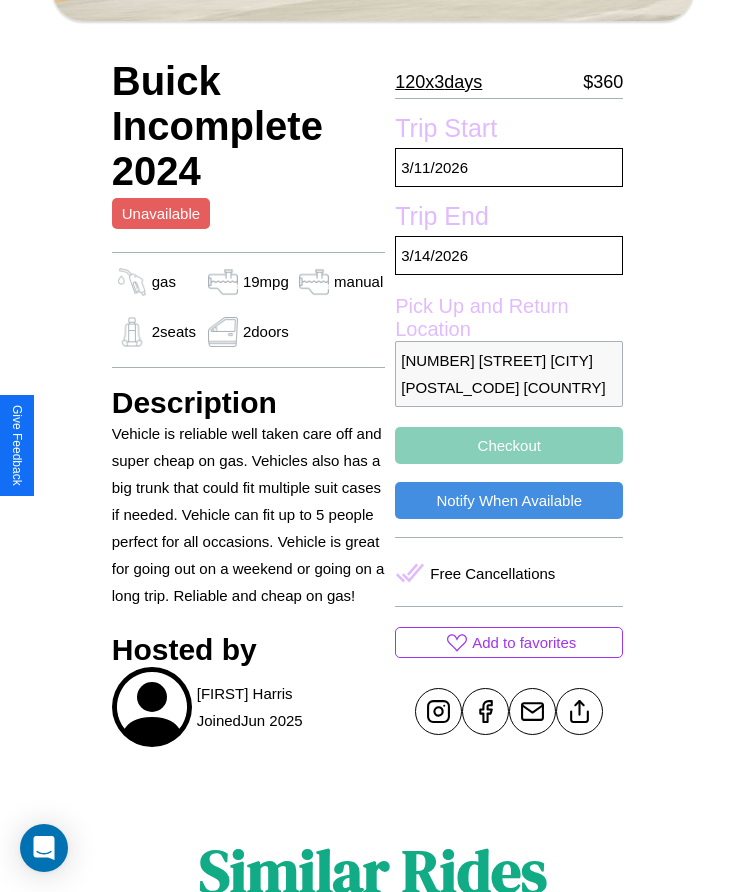 click on "Checkout" at bounding box center [509, 445] 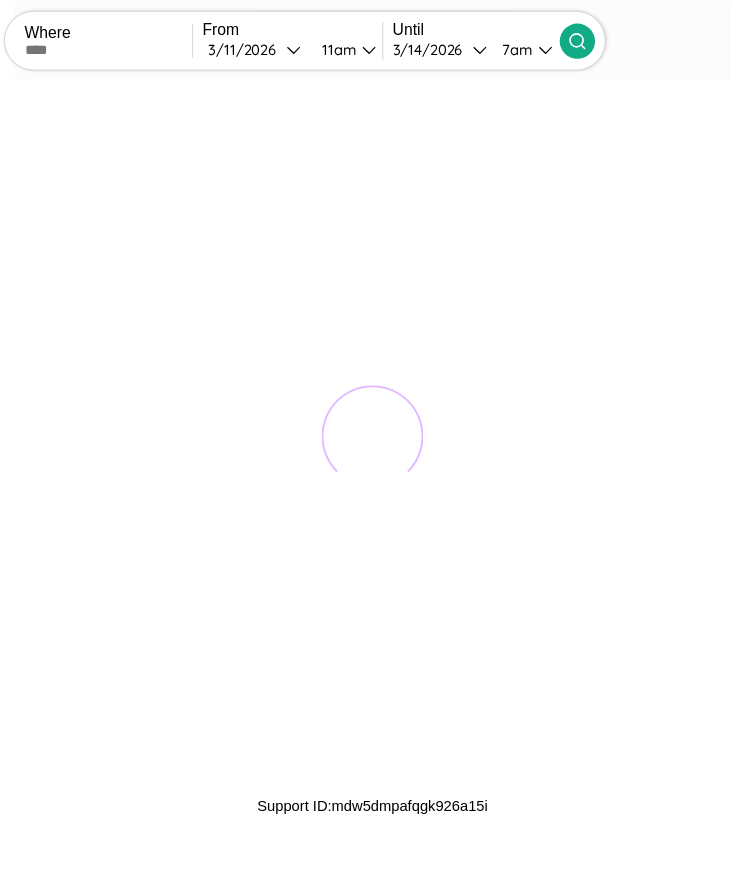 scroll, scrollTop: 0, scrollLeft: 0, axis: both 